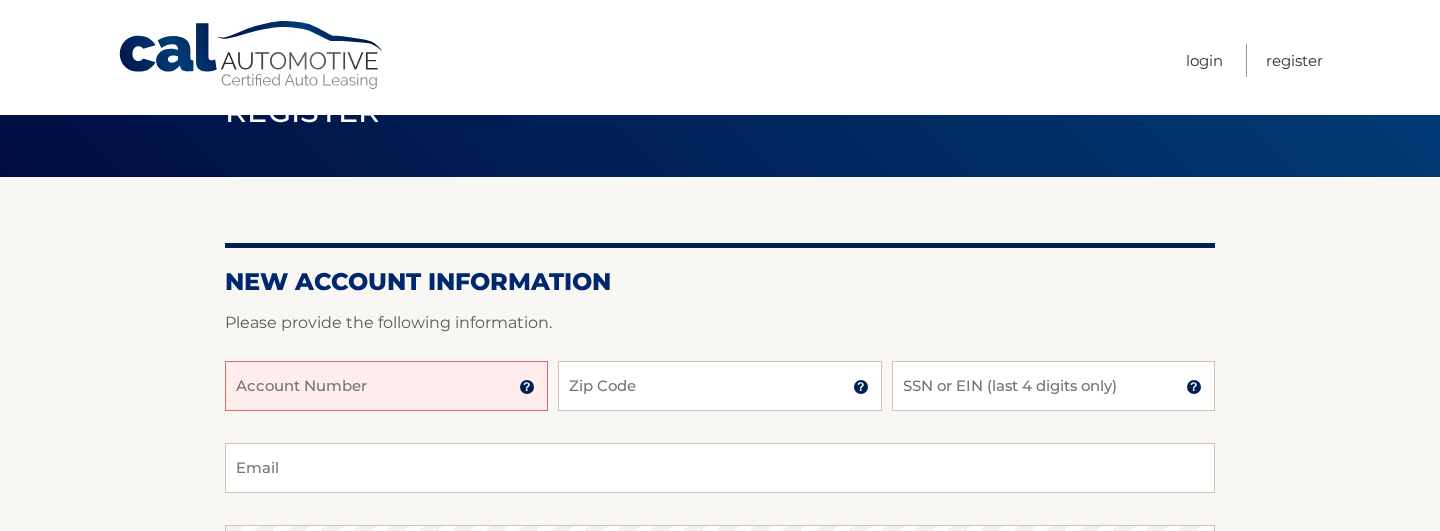 scroll, scrollTop: 70, scrollLeft: 0, axis: vertical 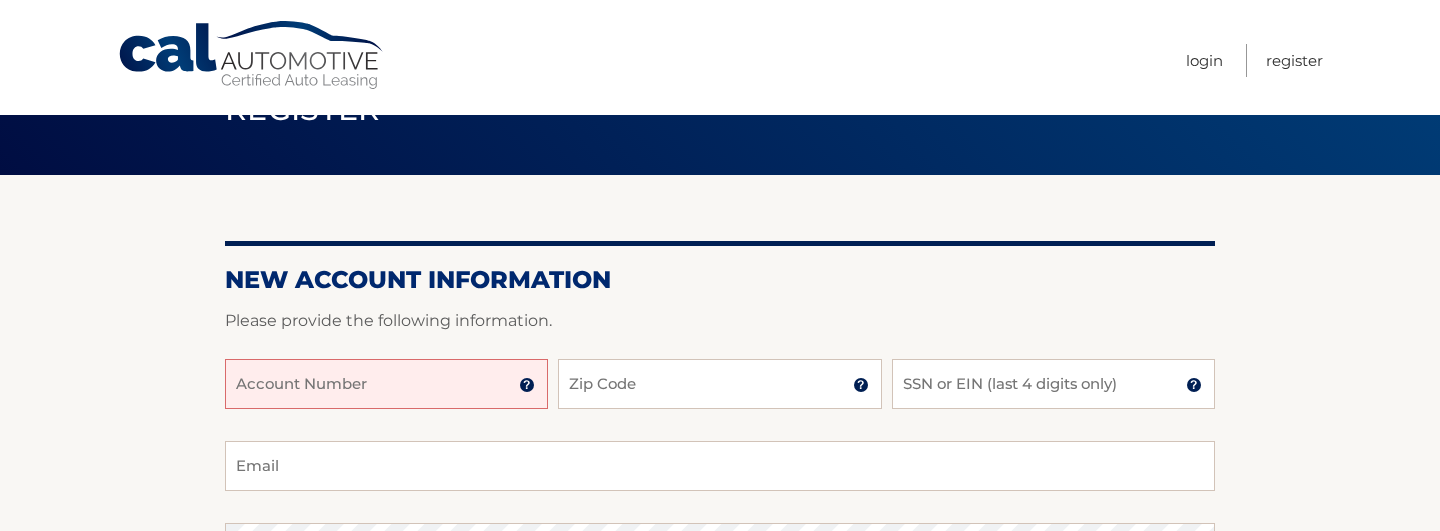 click on "Account Number" at bounding box center (386, 384) 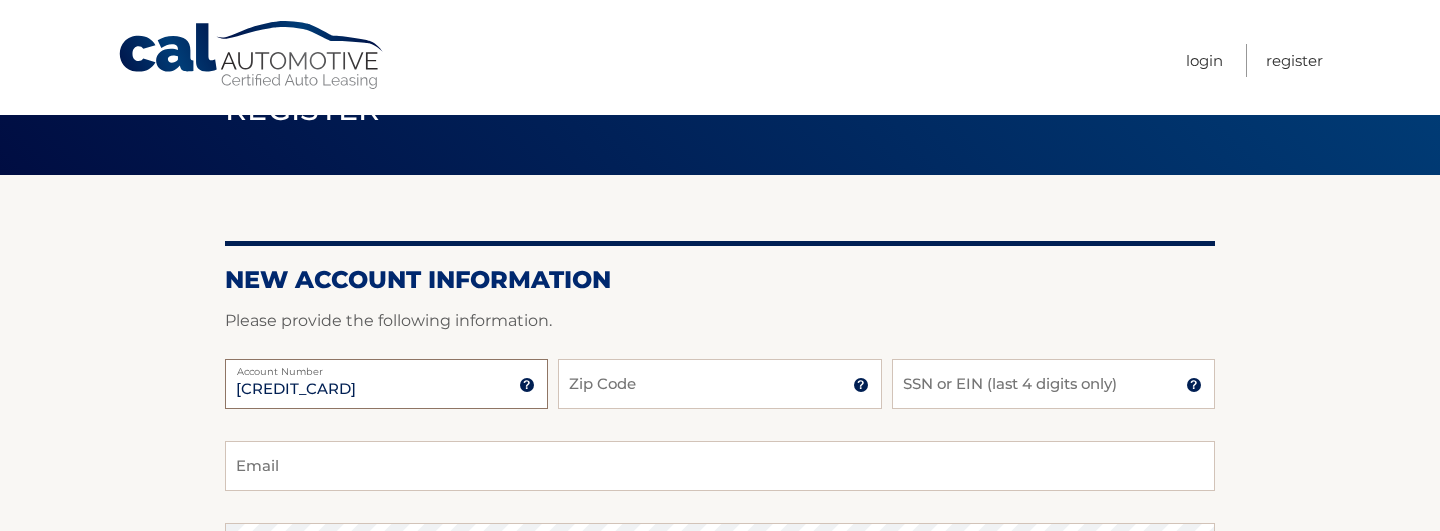type on "[CREDIT_CARD]" 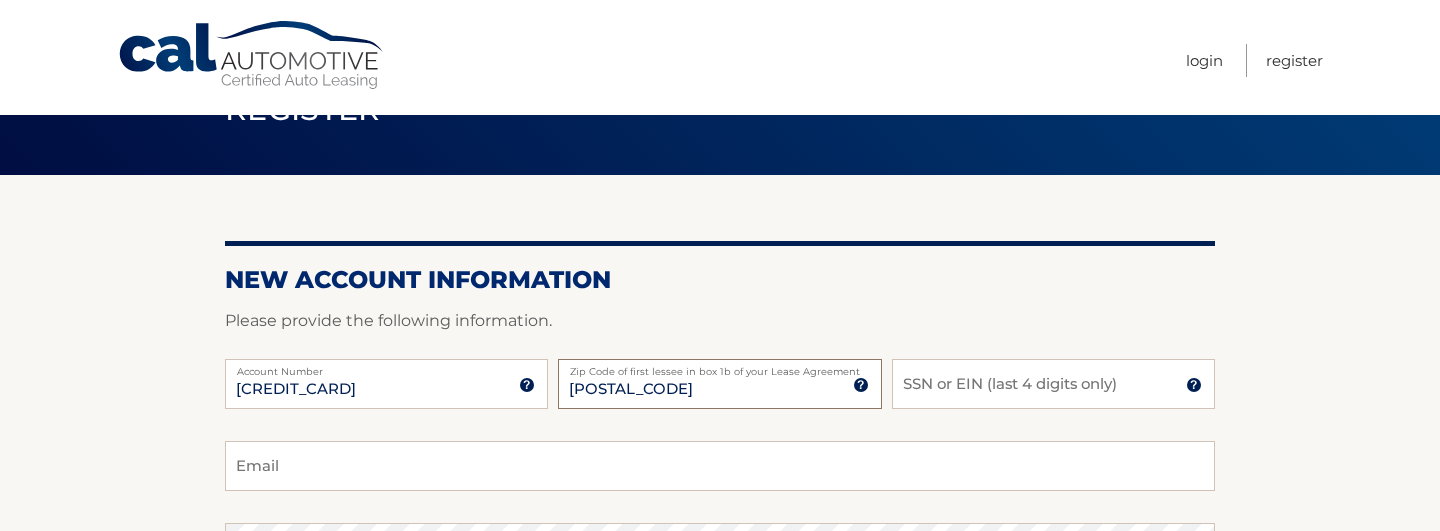 type on "33179" 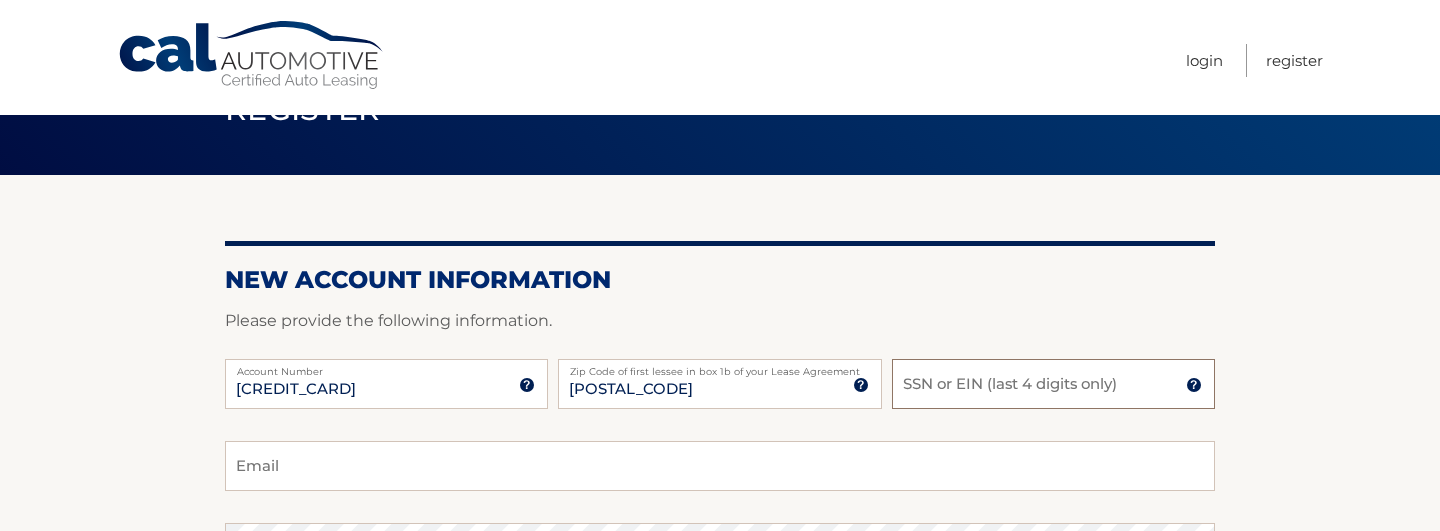 type on "1" 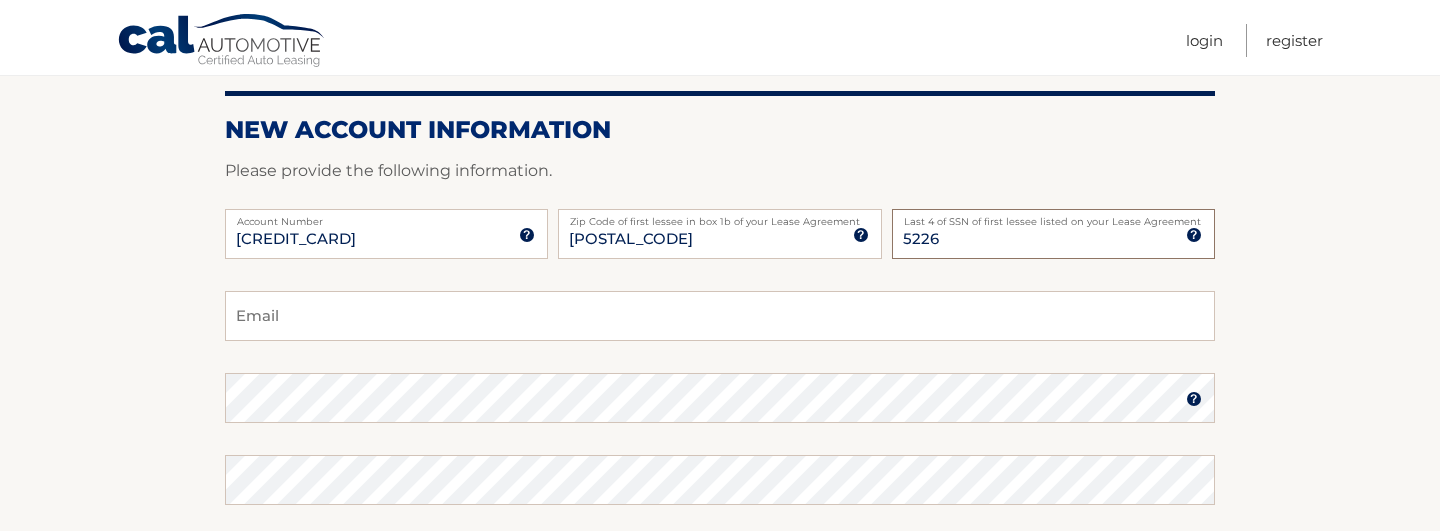 scroll, scrollTop: 210, scrollLeft: 0, axis: vertical 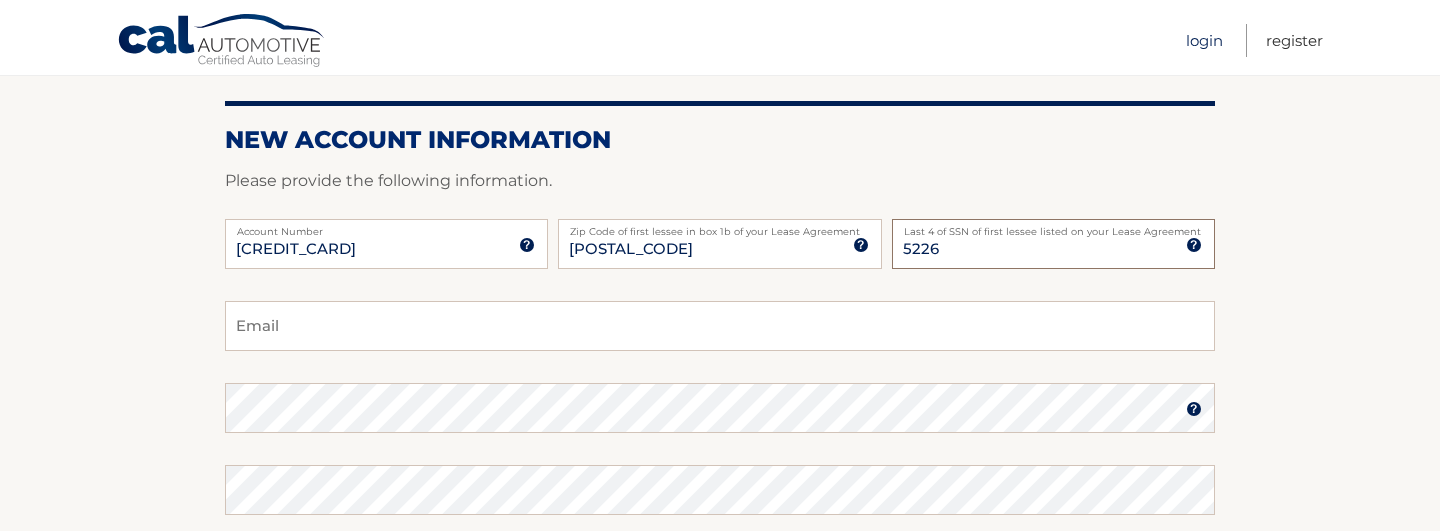 type on "5226" 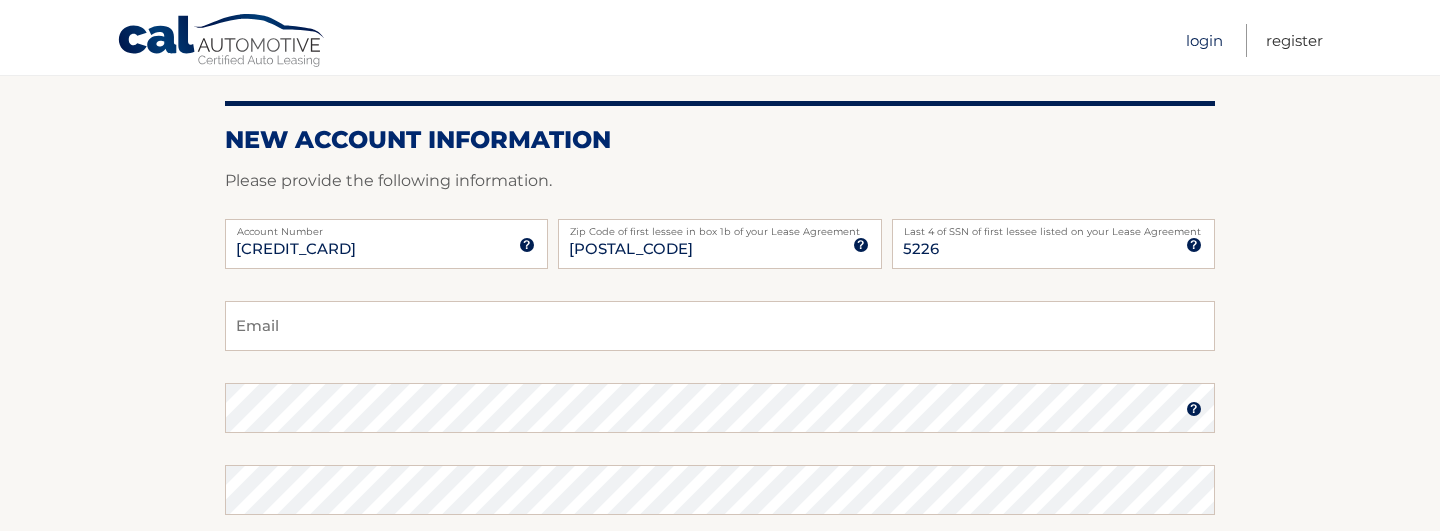 click on "Login" at bounding box center (1204, 40) 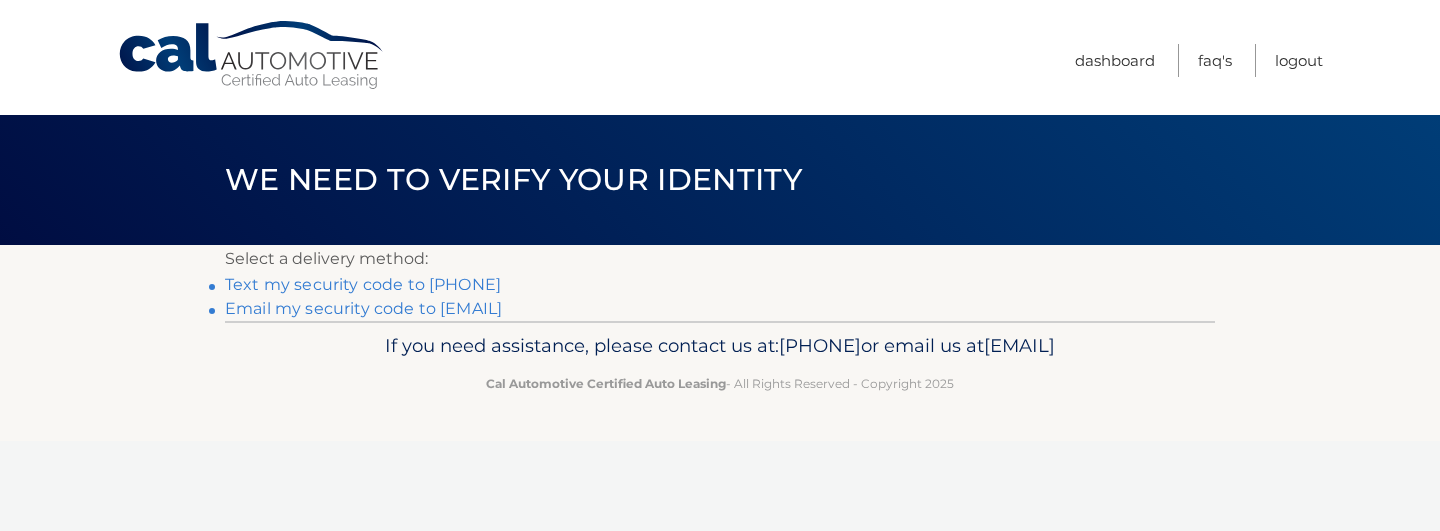 scroll, scrollTop: 0, scrollLeft: 0, axis: both 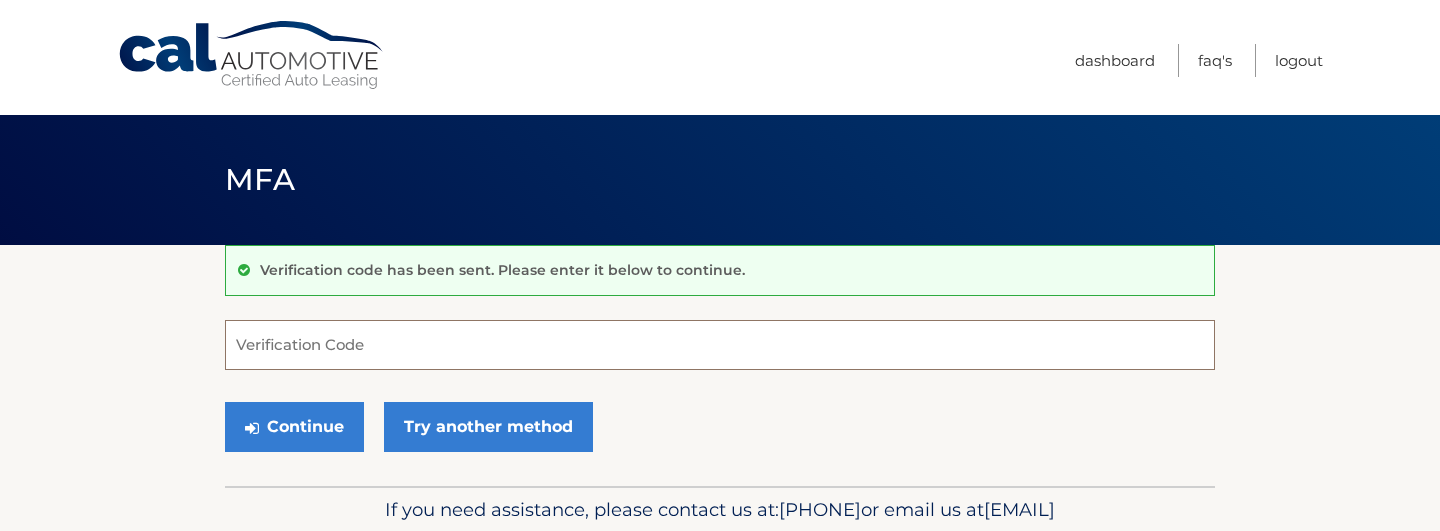 click on "Verification Code" at bounding box center [720, 345] 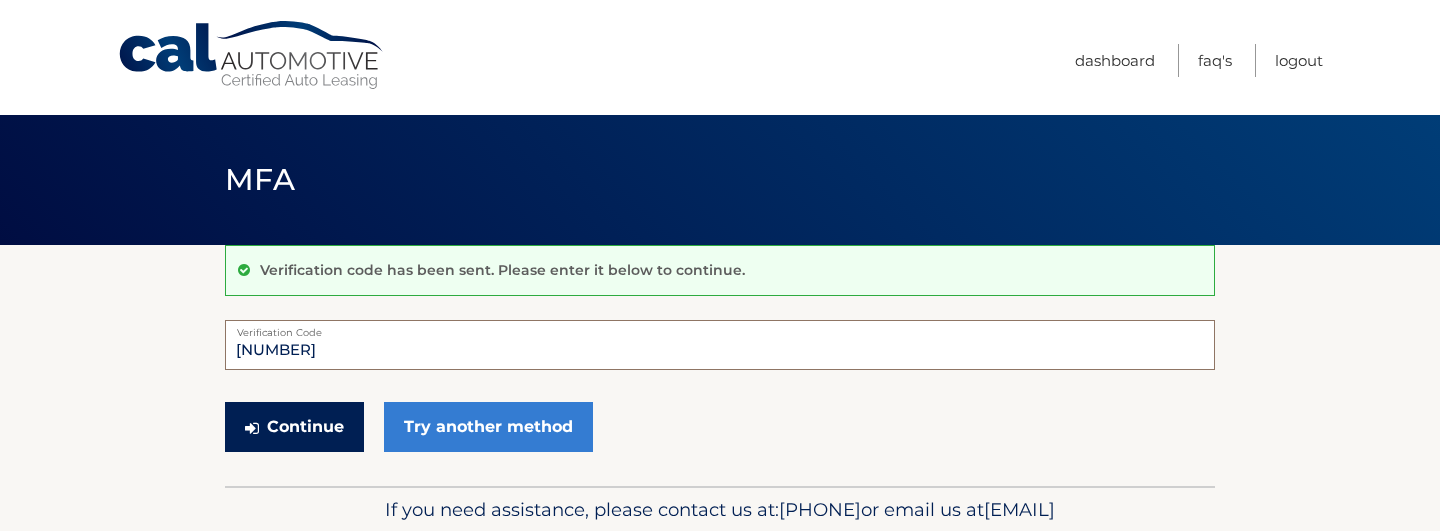 type on "408053" 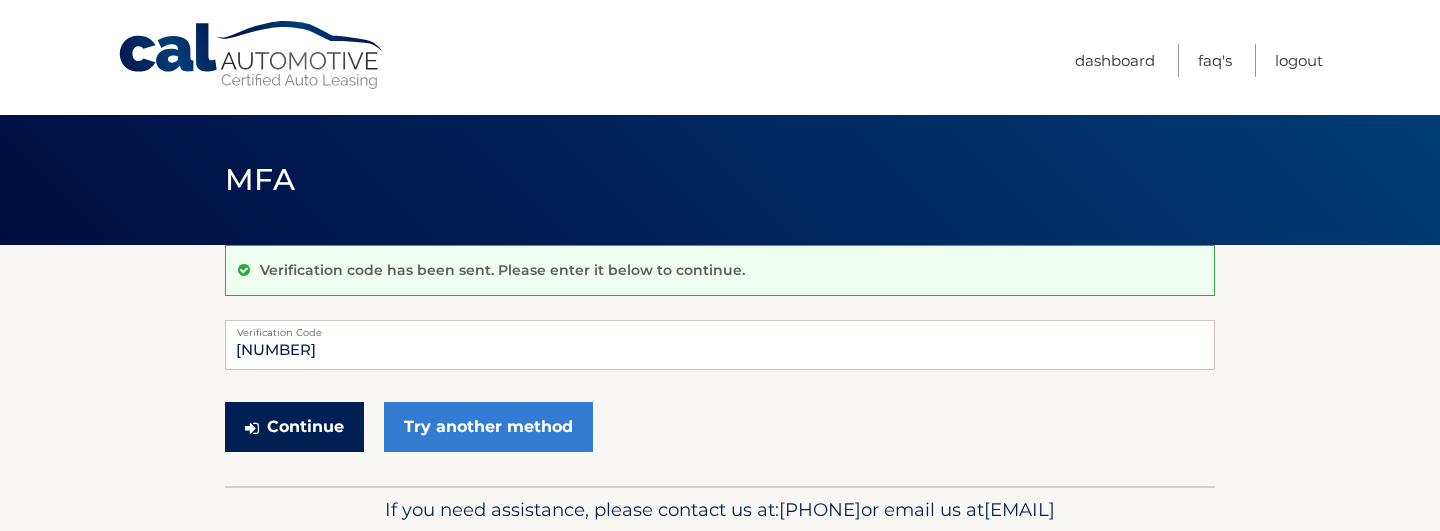 click on "Continue" at bounding box center (294, 427) 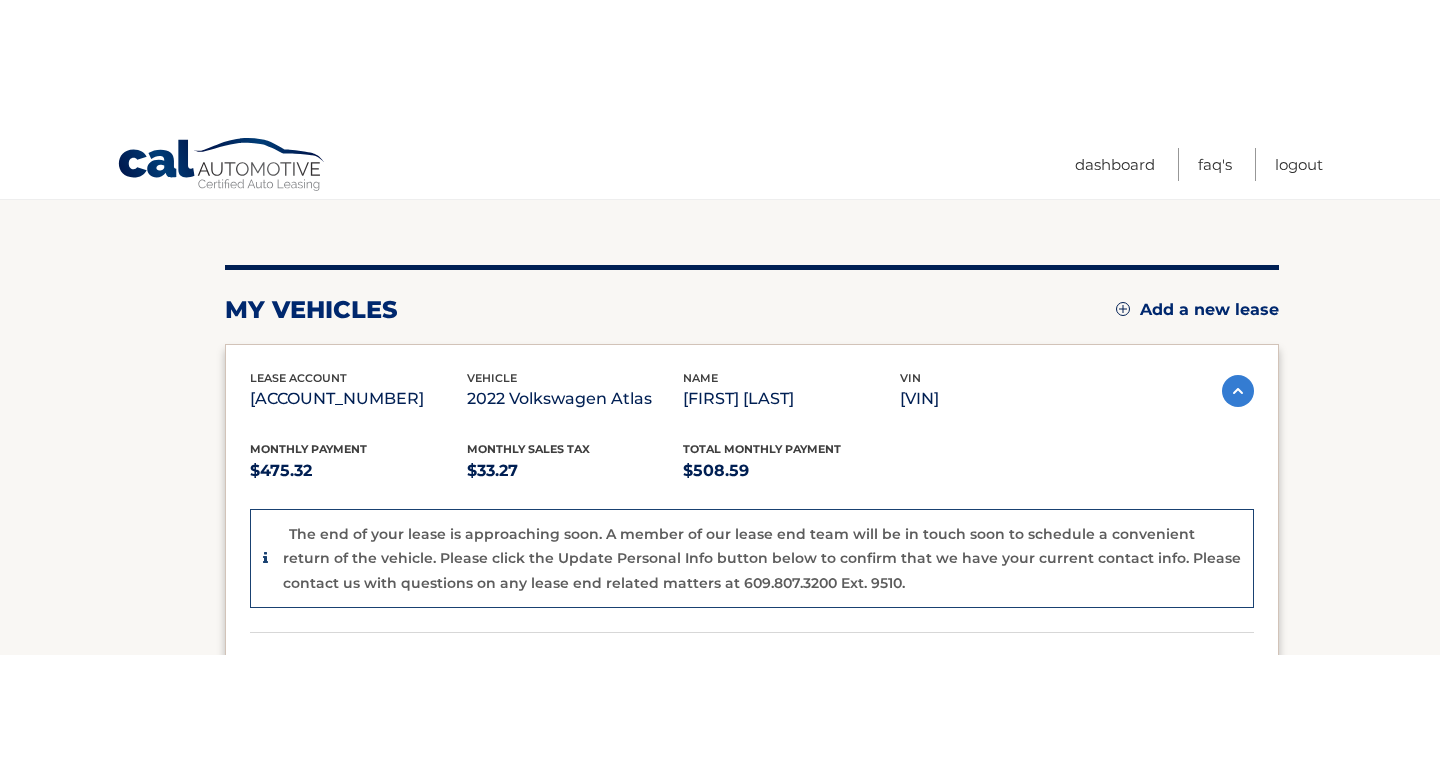 scroll, scrollTop: 190, scrollLeft: 0, axis: vertical 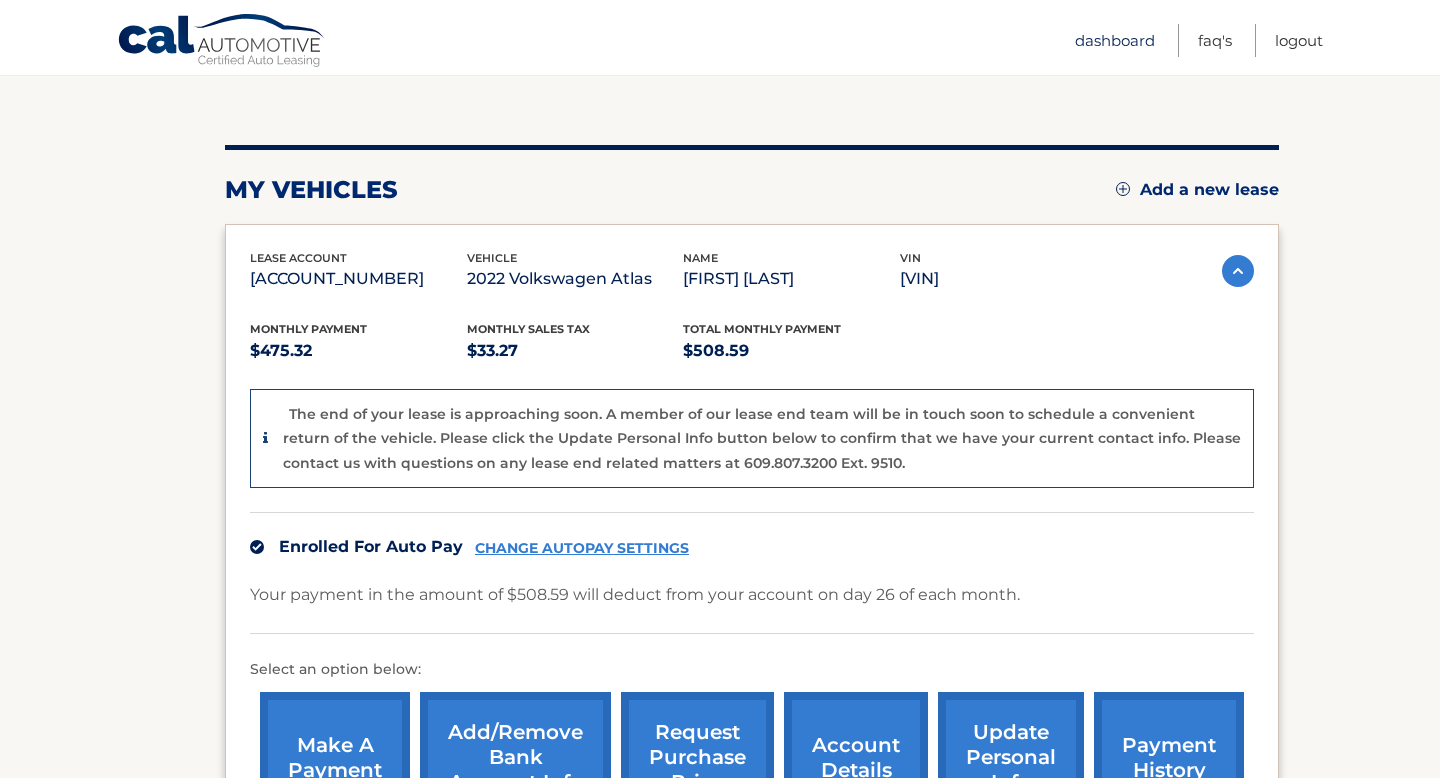 click on "Dashboard" at bounding box center [1115, 40] 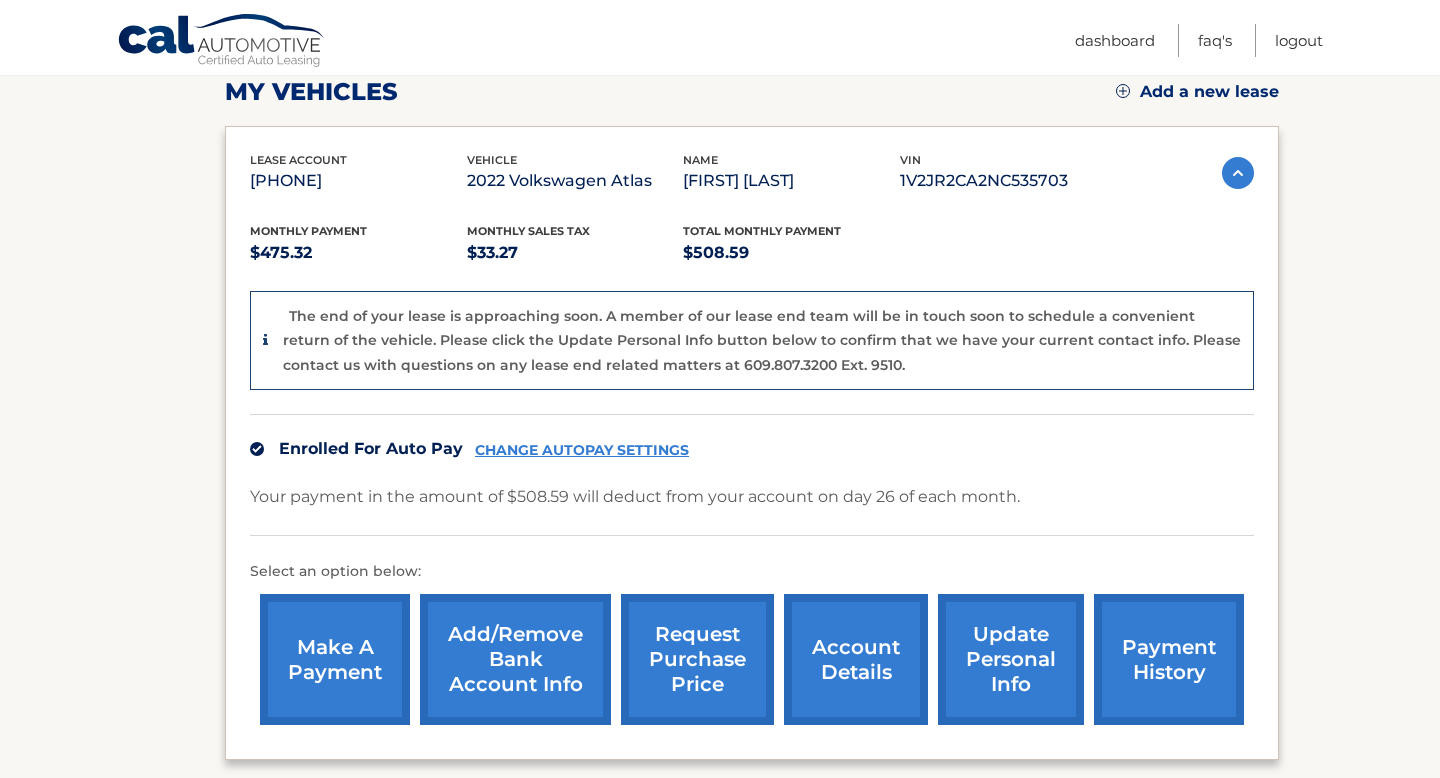 scroll, scrollTop: 296, scrollLeft: 0, axis: vertical 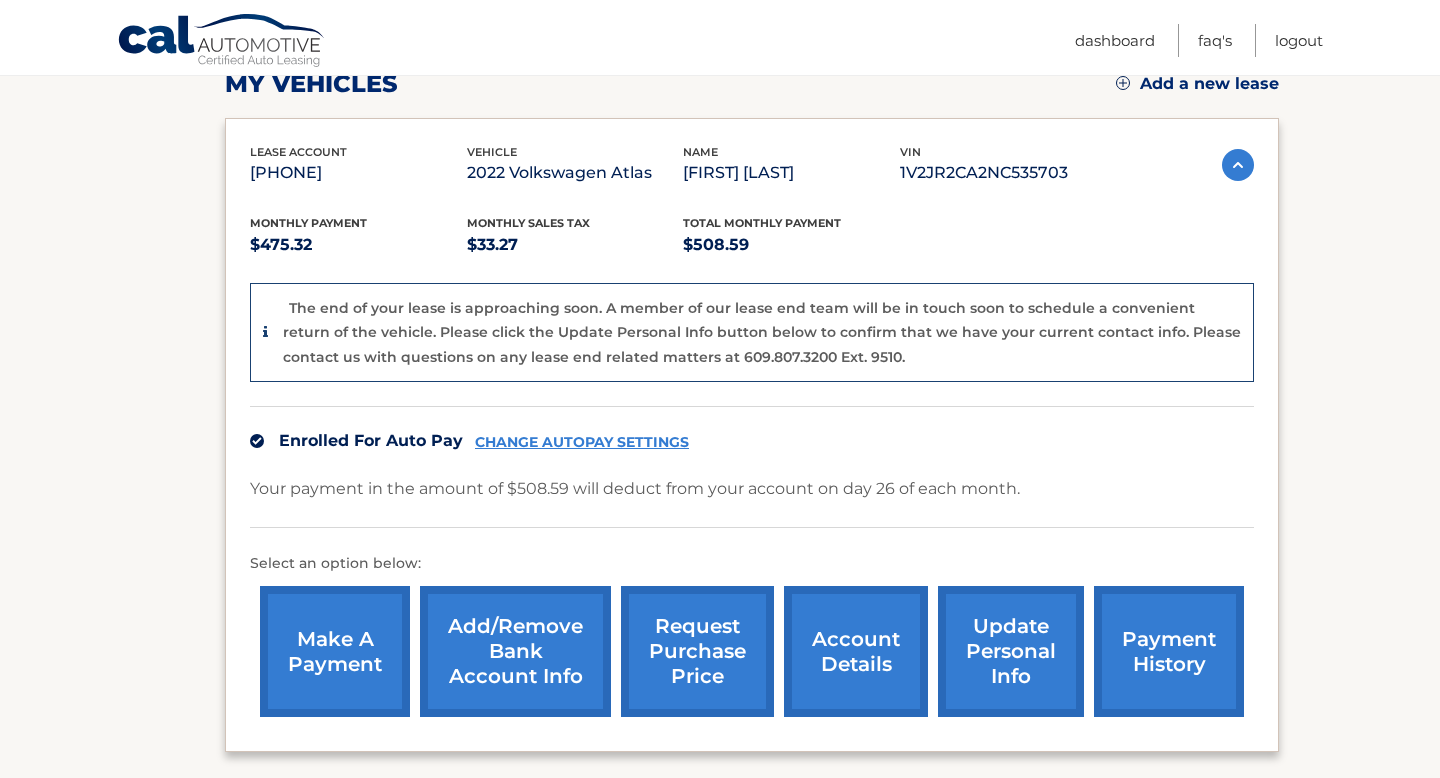 click on "request purchase price" at bounding box center (697, 651) 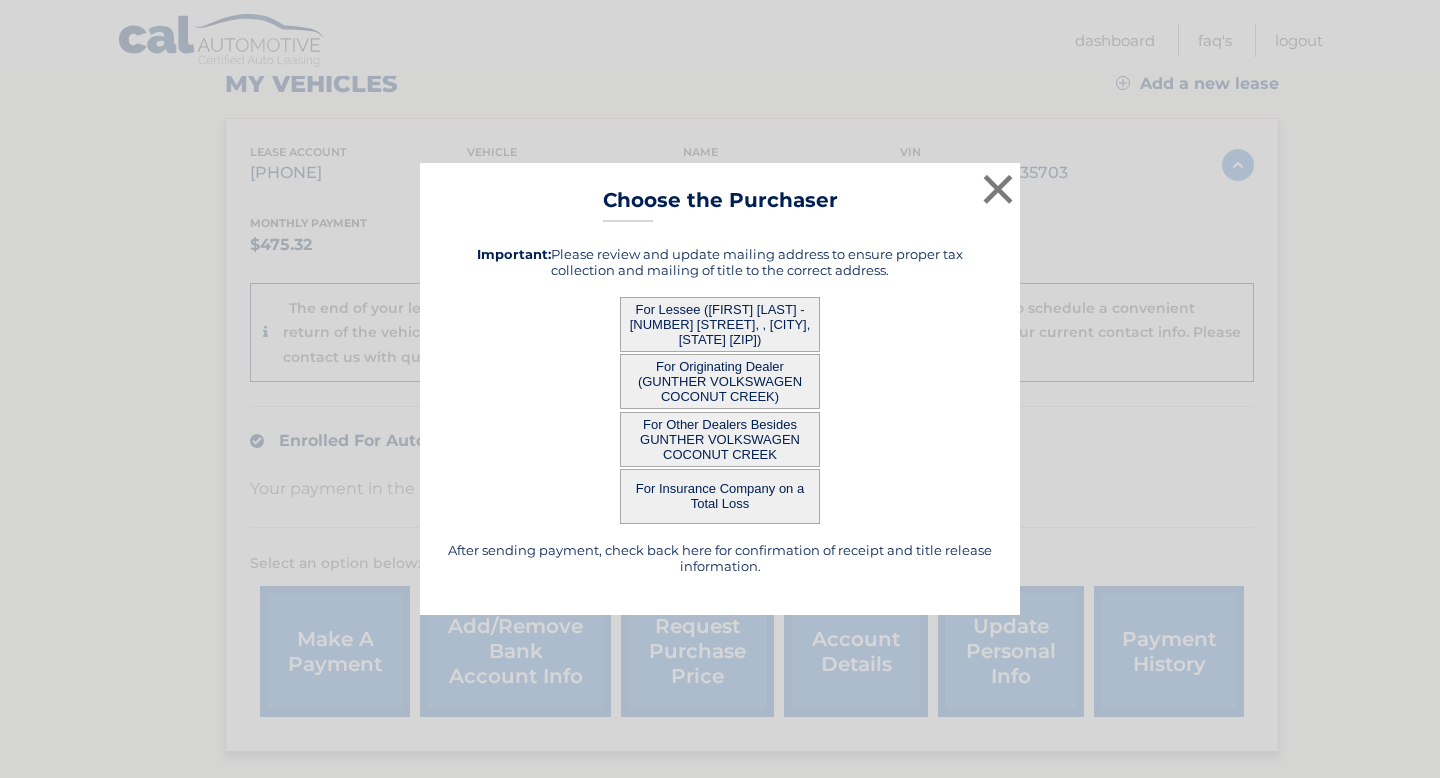 click on "For Lessee ([FIRST] [LAST] - [NUMBER] [STREET], , [CITY], [STATE] [ZIP])" at bounding box center [720, 324] 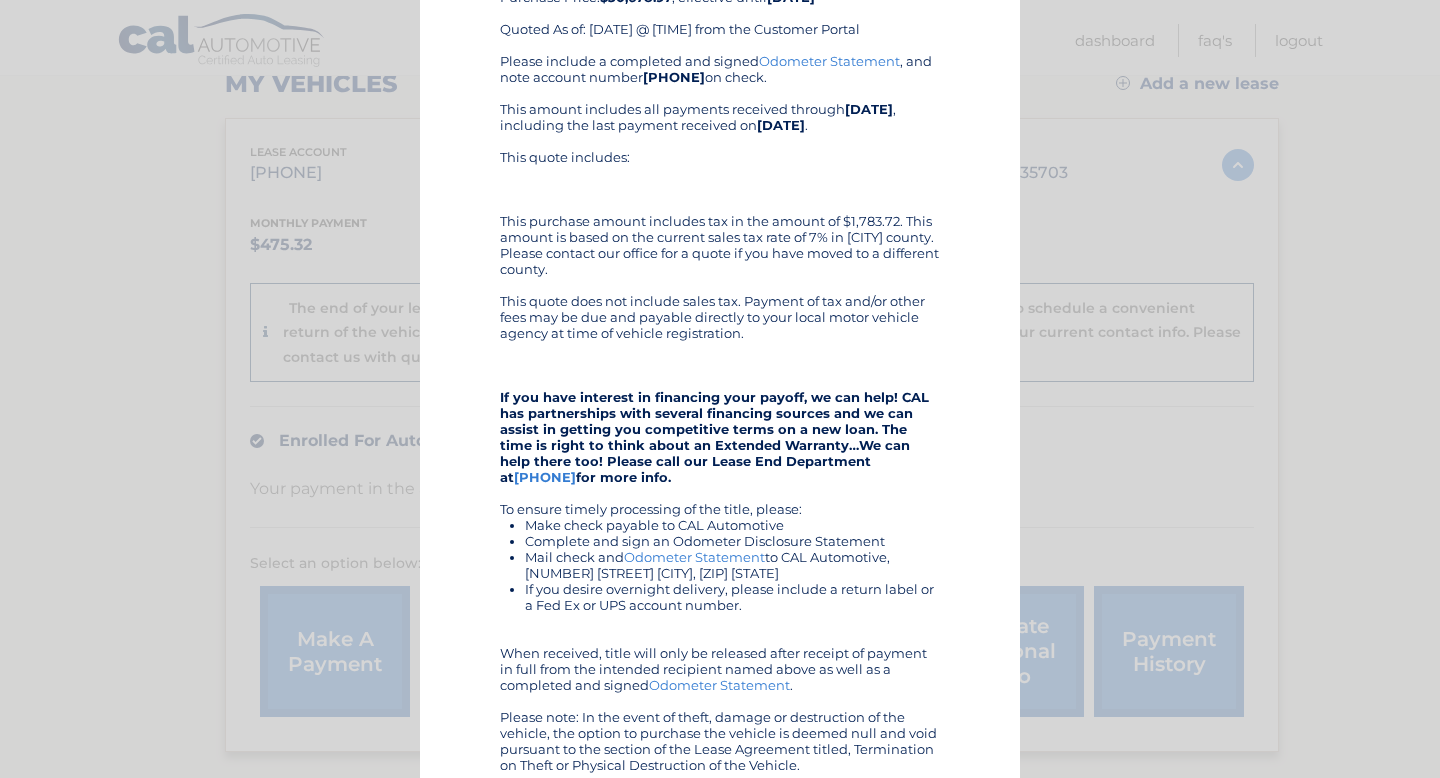 scroll, scrollTop: 0, scrollLeft: 0, axis: both 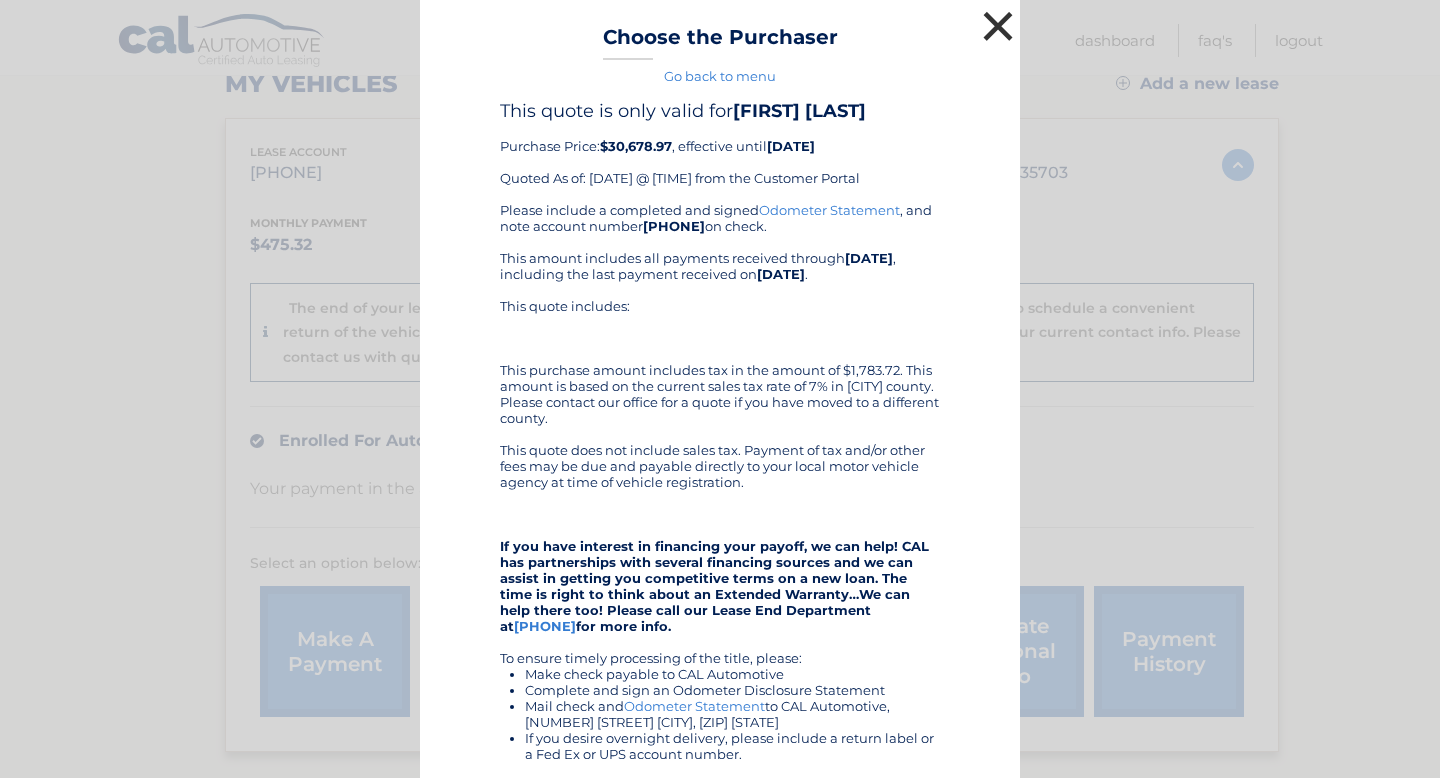 click on "×" at bounding box center (998, 26) 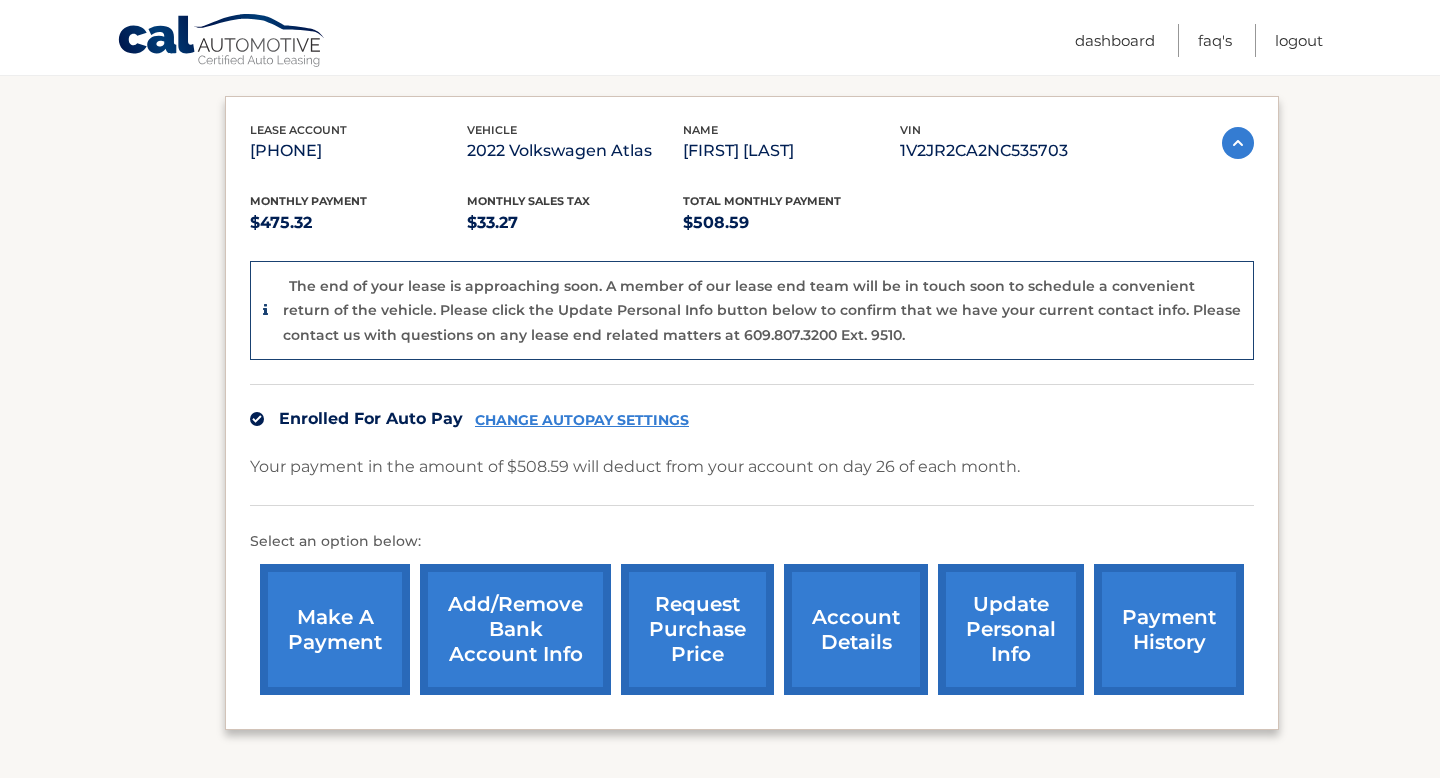 scroll, scrollTop: 327, scrollLeft: 0, axis: vertical 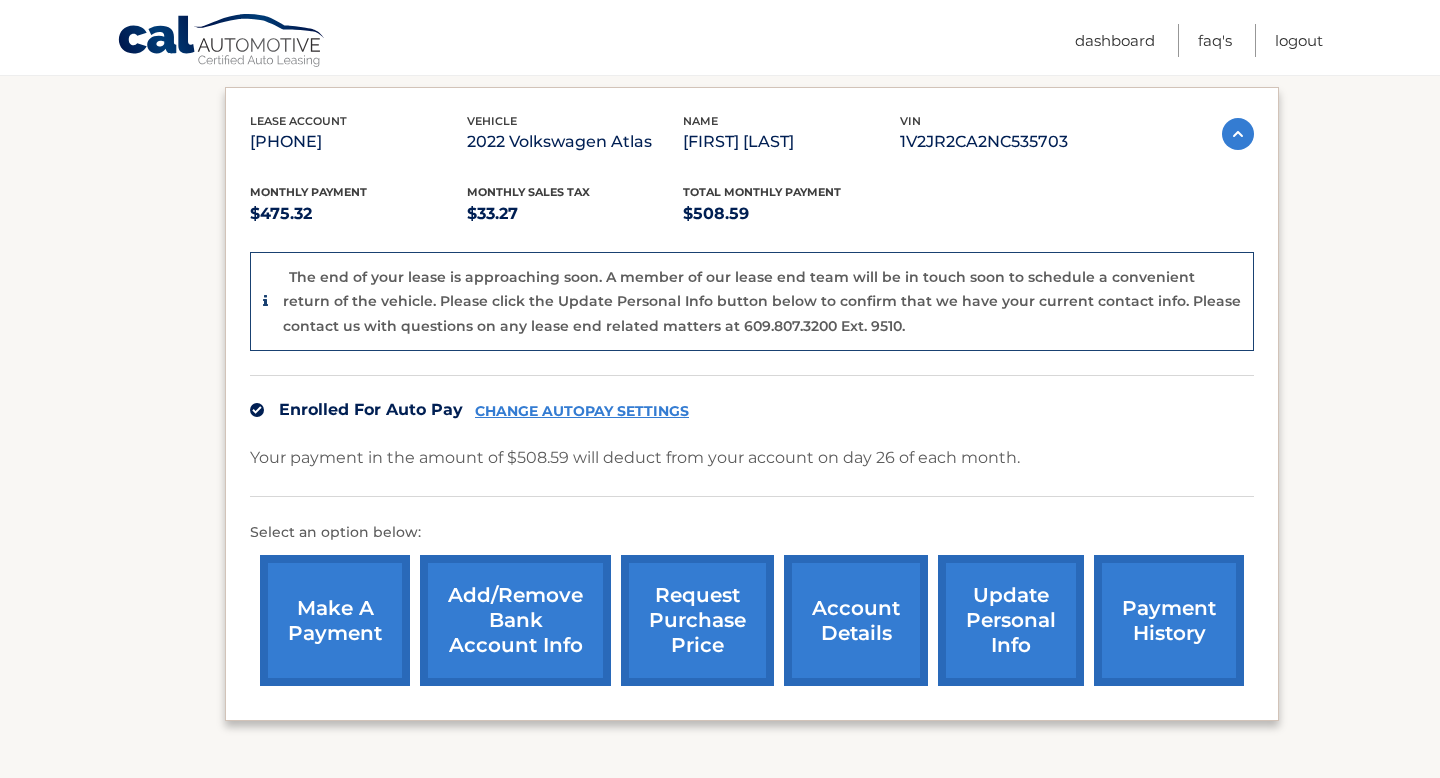 click on "payment history" at bounding box center [1169, 620] 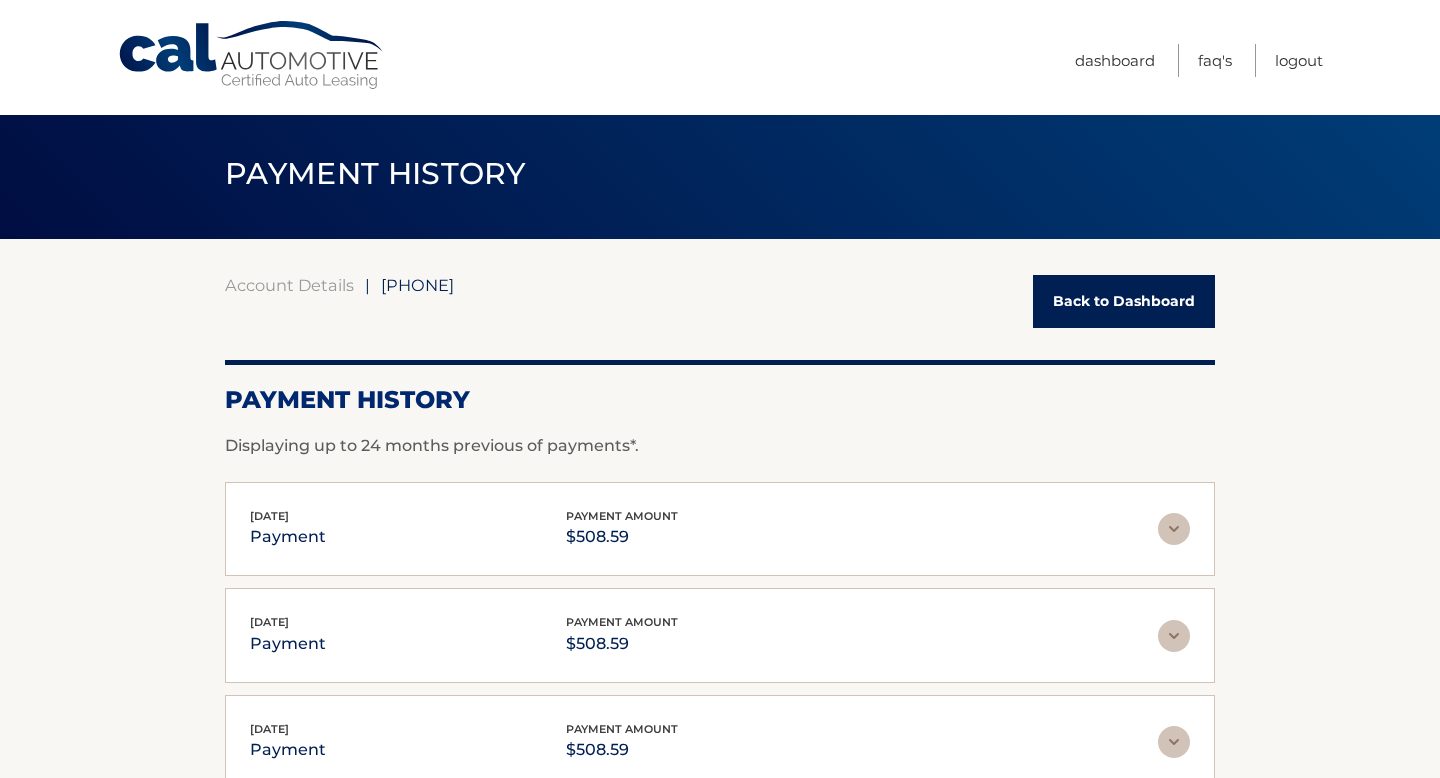scroll, scrollTop: 0, scrollLeft: 0, axis: both 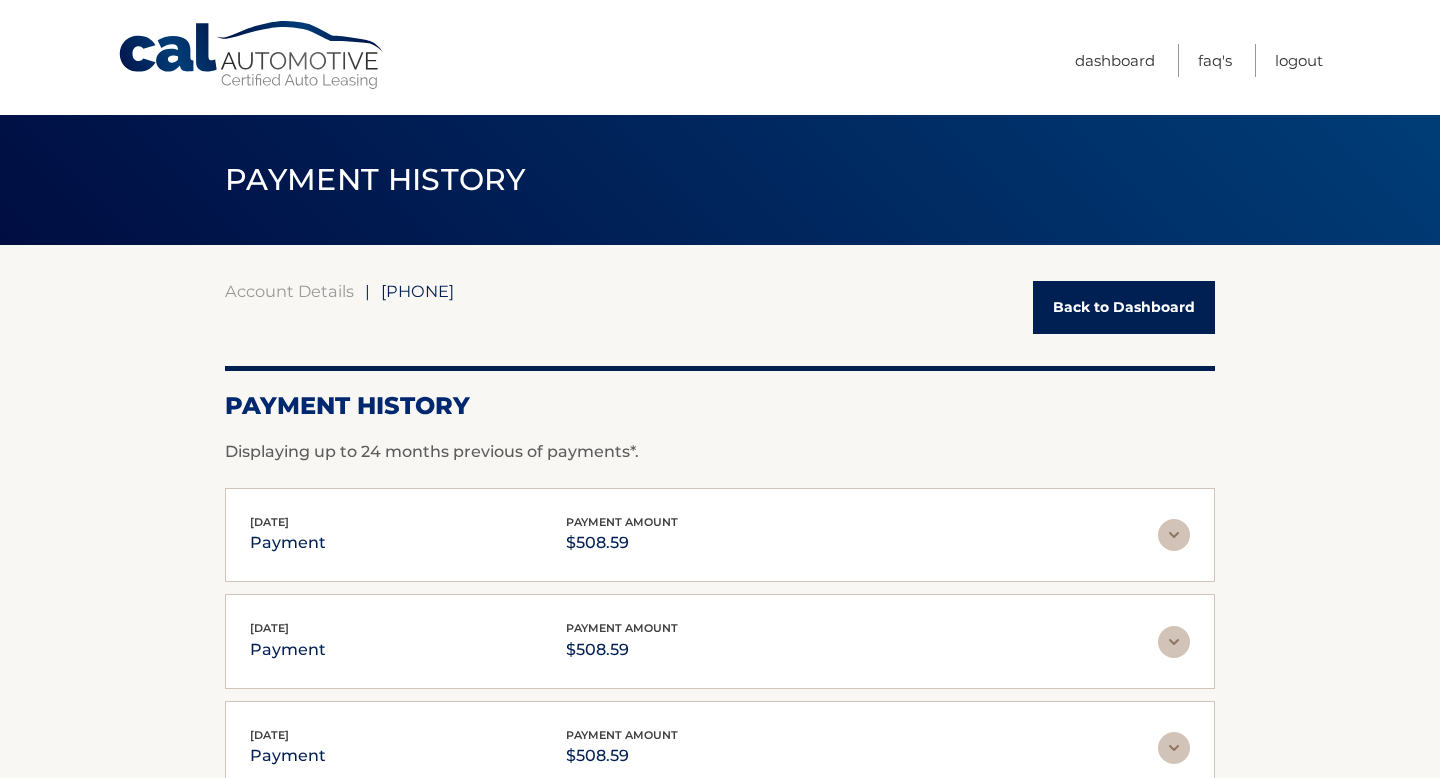 click on "Back to Dashboard" at bounding box center [1124, 307] 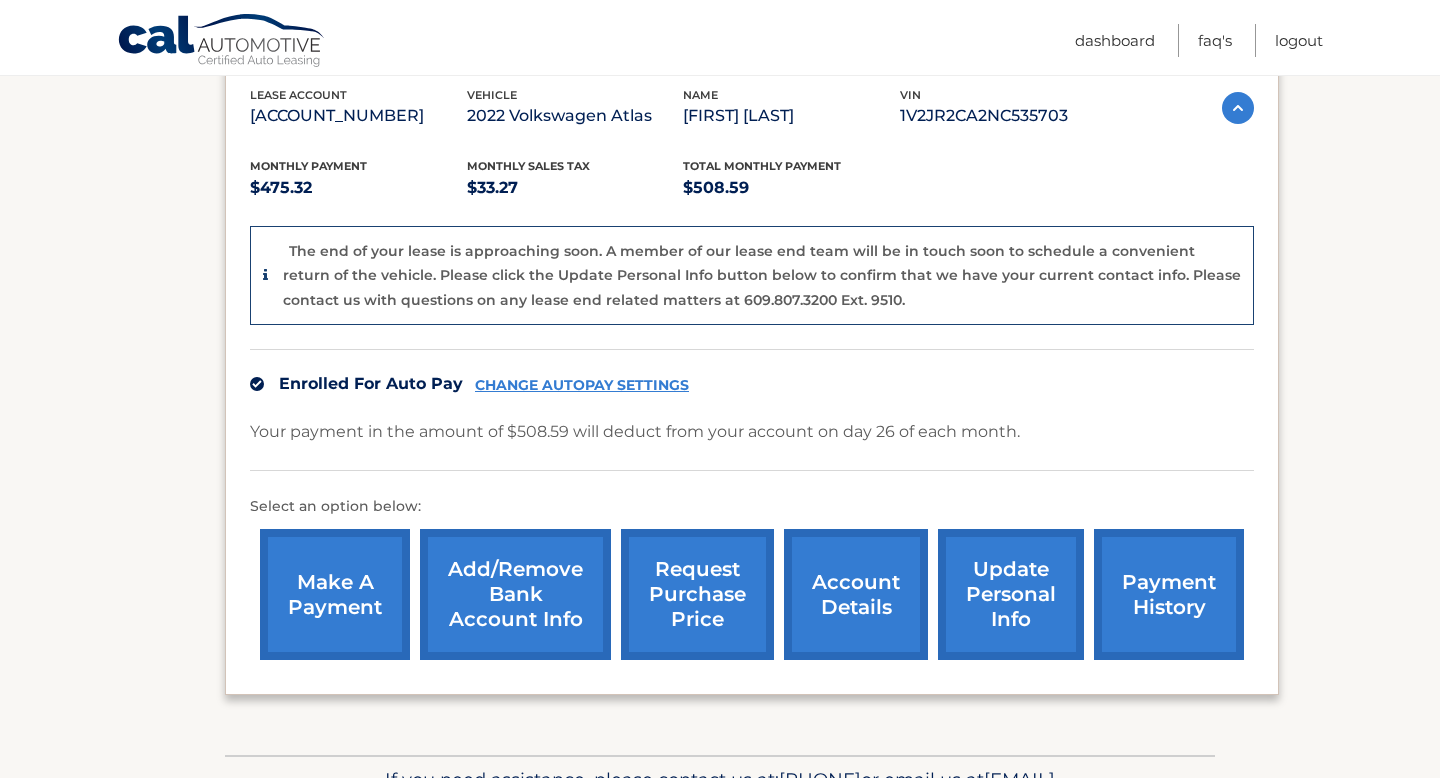 scroll, scrollTop: 369, scrollLeft: 0, axis: vertical 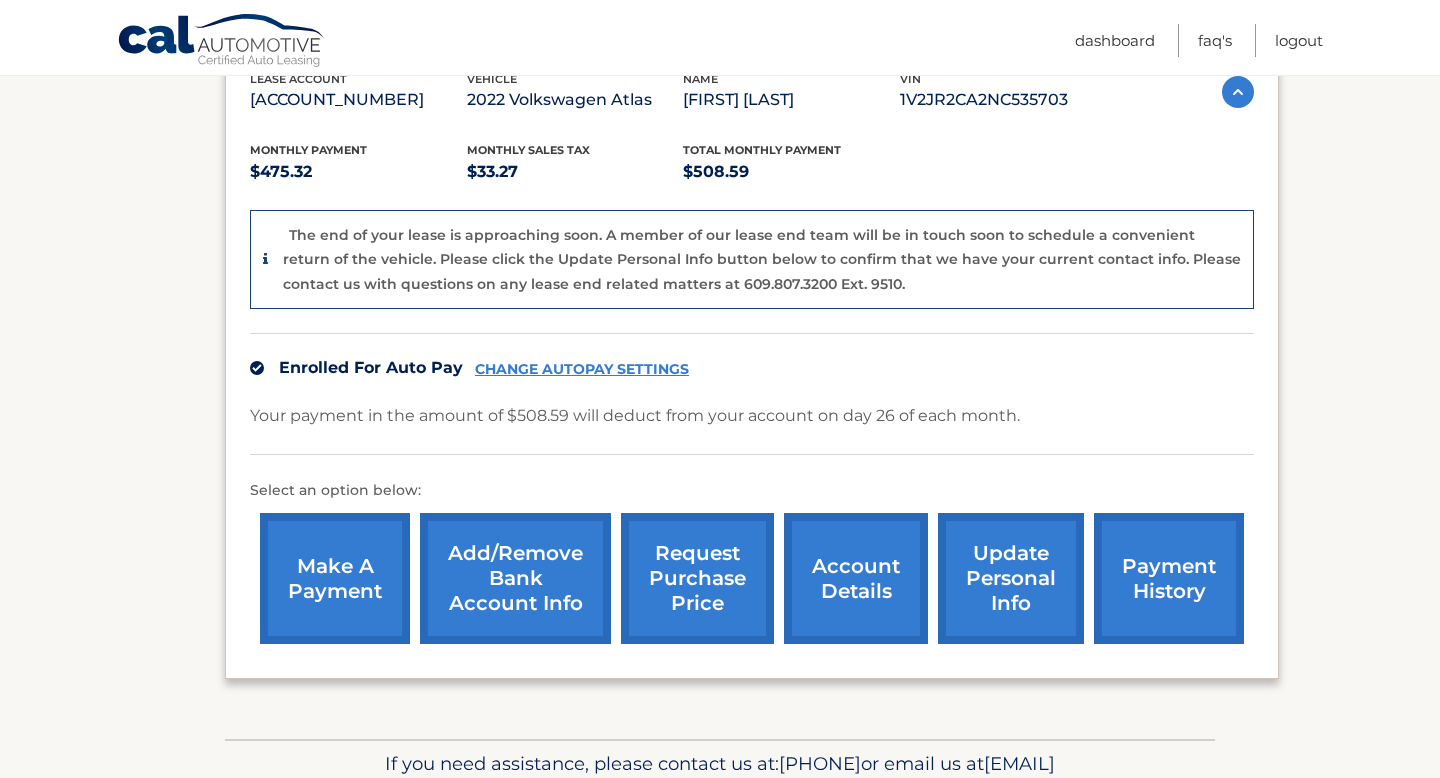 click on "account details" at bounding box center [856, 578] 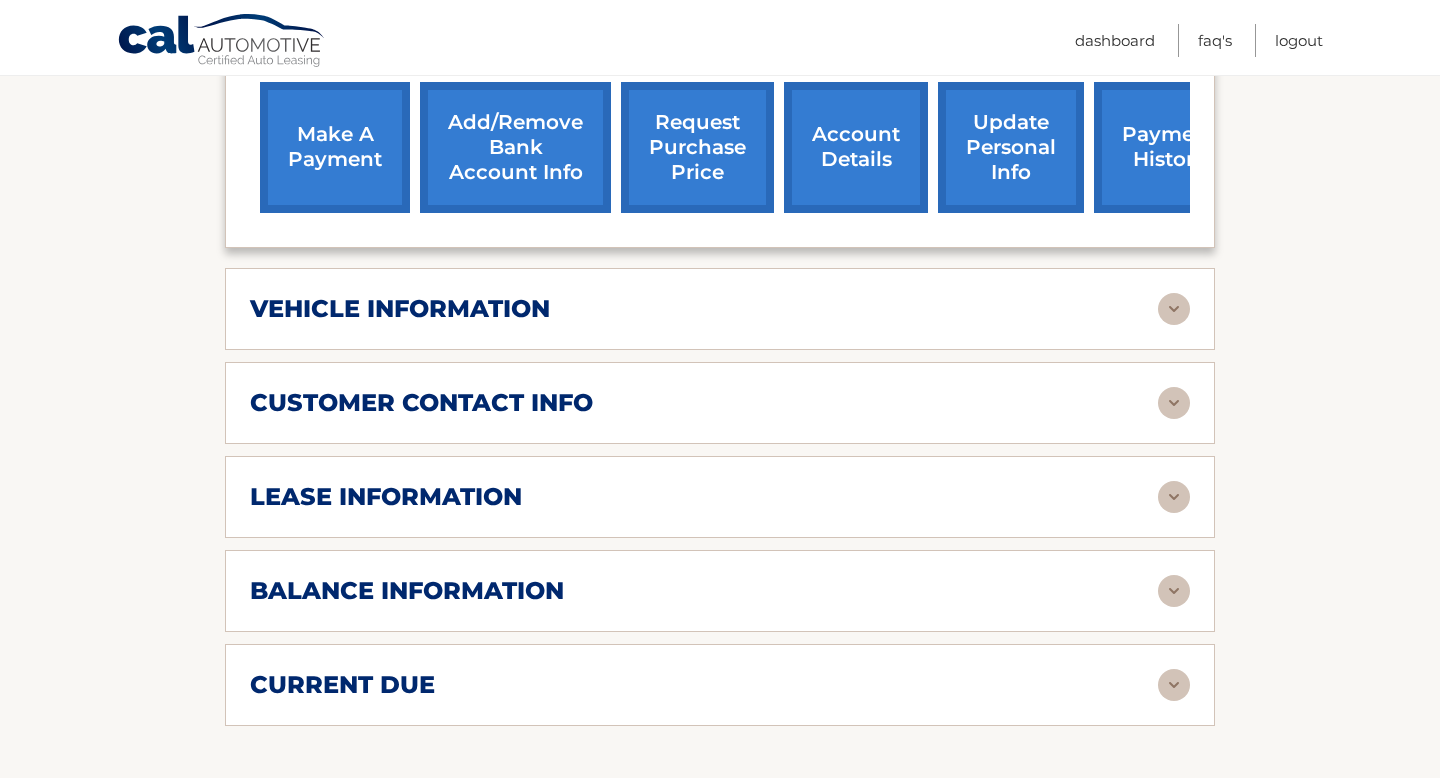 scroll, scrollTop: 709, scrollLeft: 0, axis: vertical 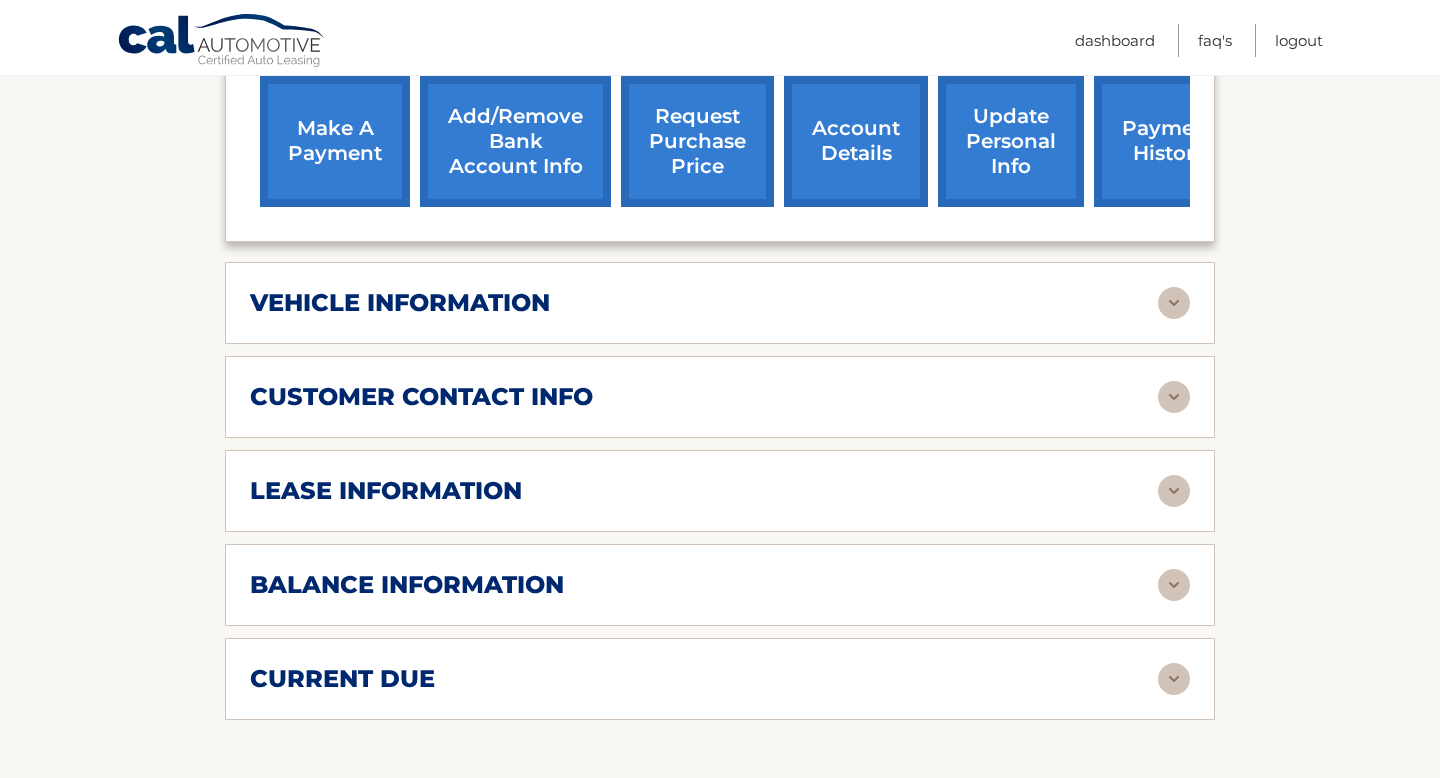 click at bounding box center [1174, 491] 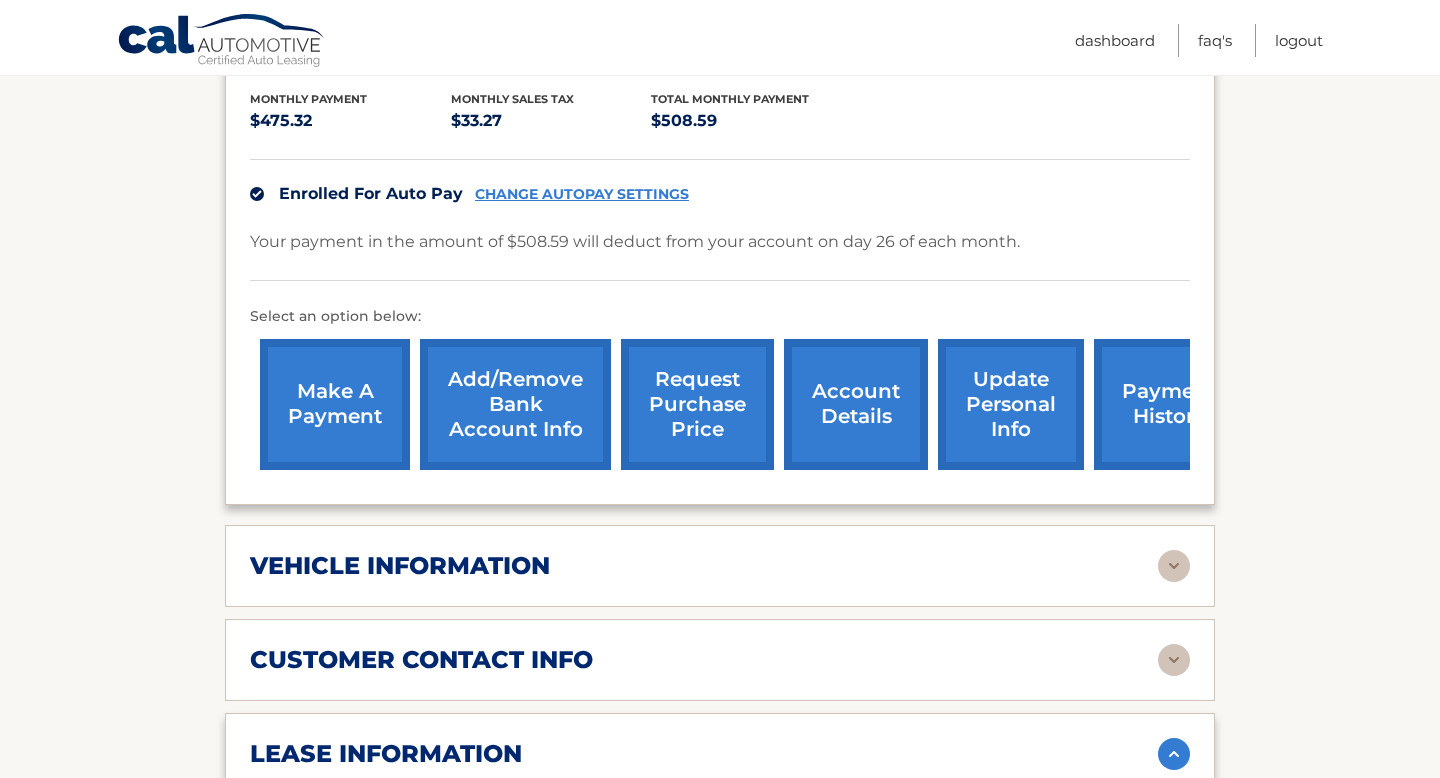 scroll, scrollTop: 419, scrollLeft: 0, axis: vertical 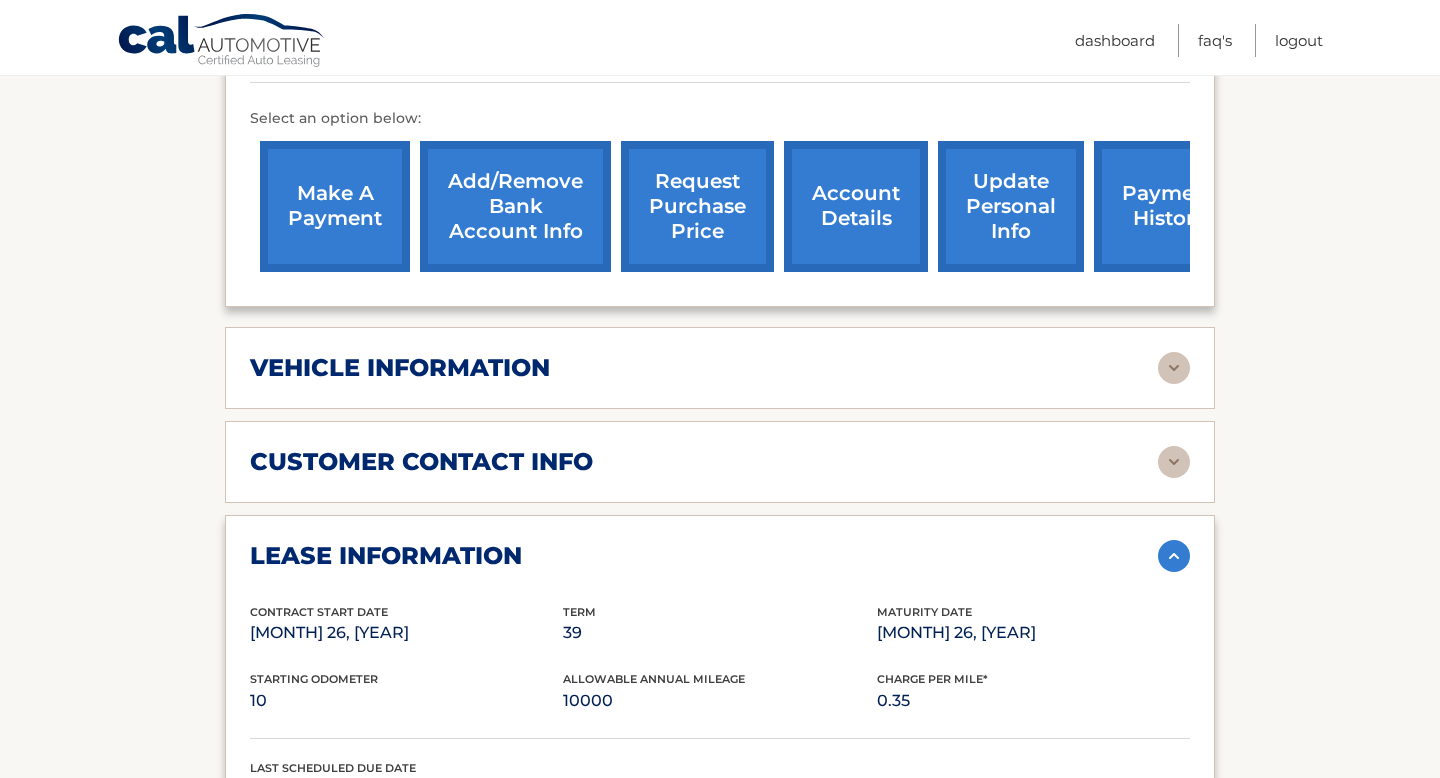 click at bounding box center (1174, 368) 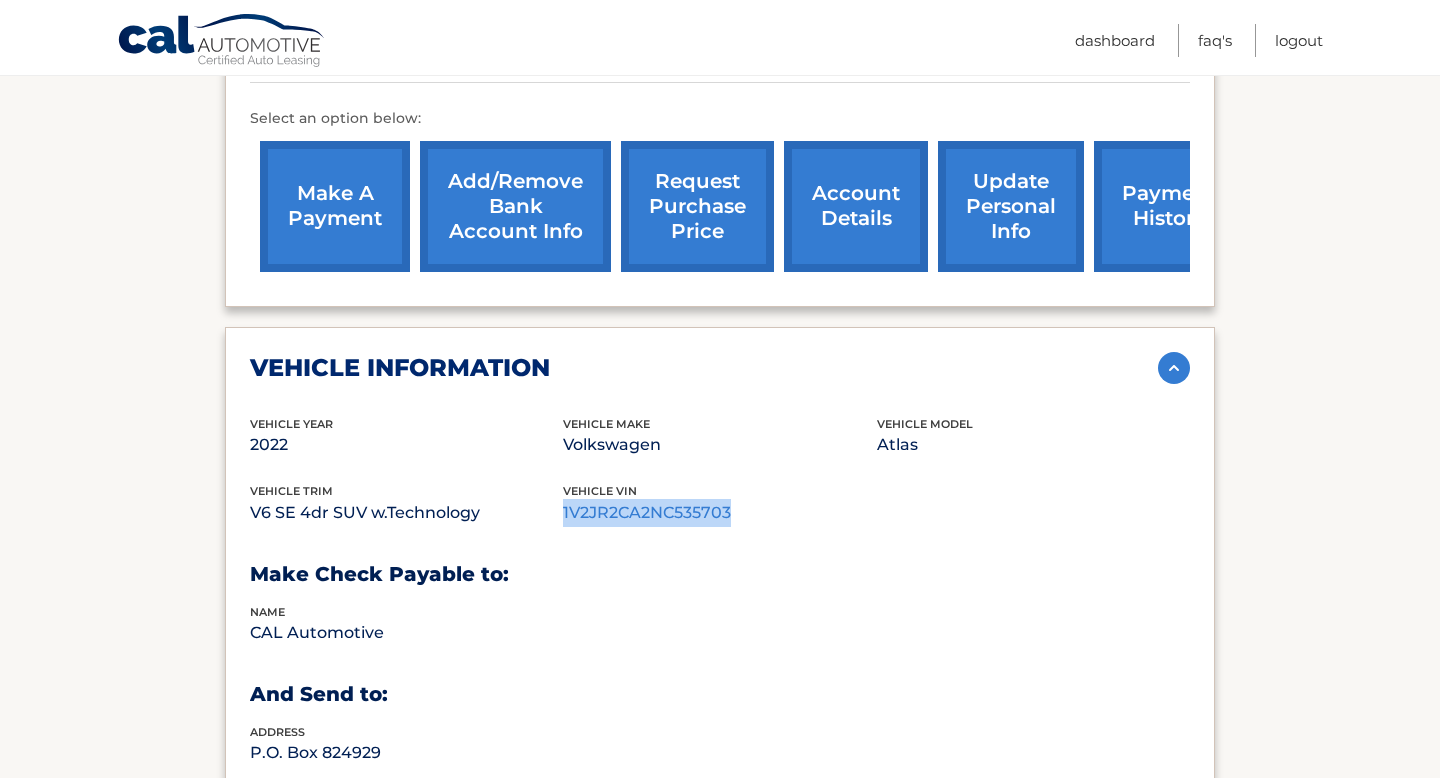 drag, startPoint x: 730, startPoint y: 508, endPoint x: 566, endPoint y: 520, distance: 164.43843 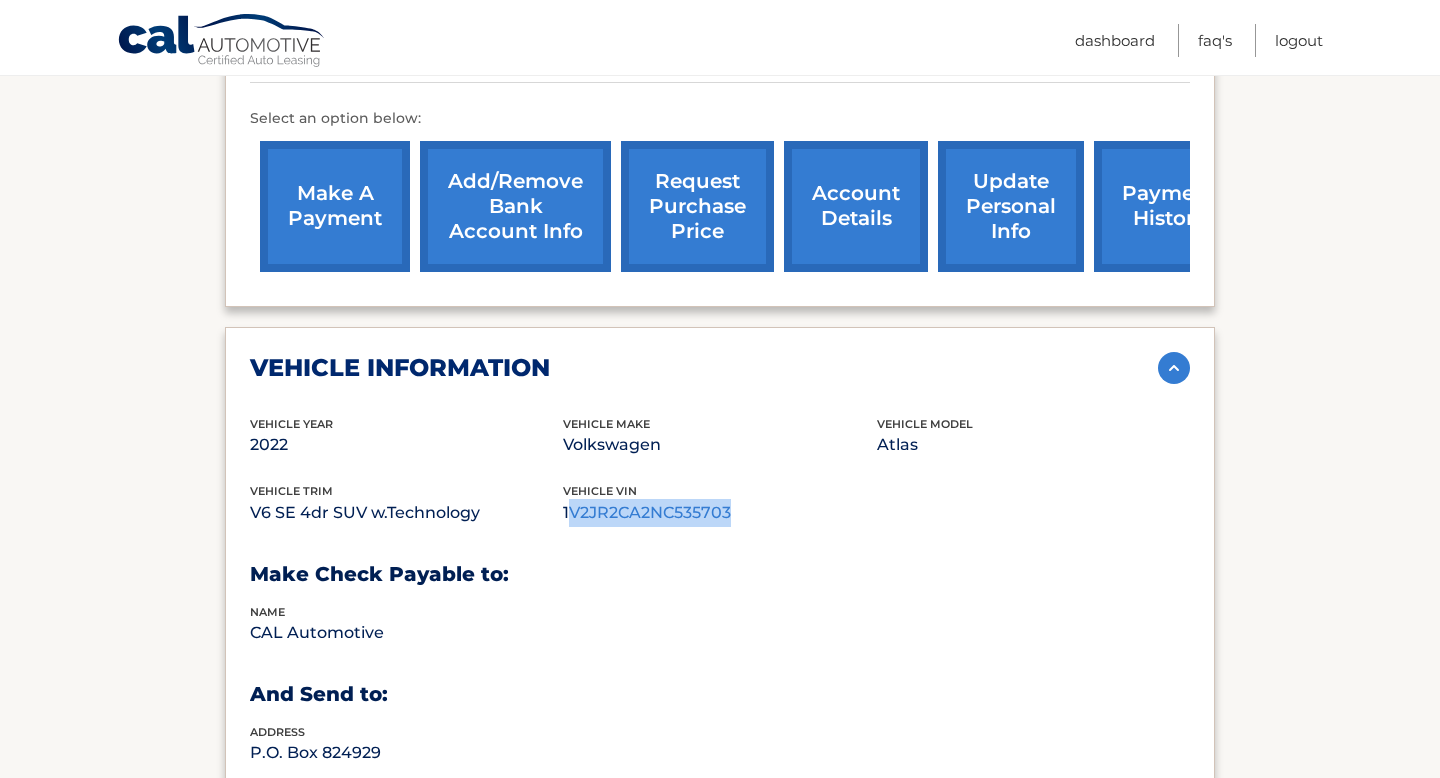copy on "[VIN]" 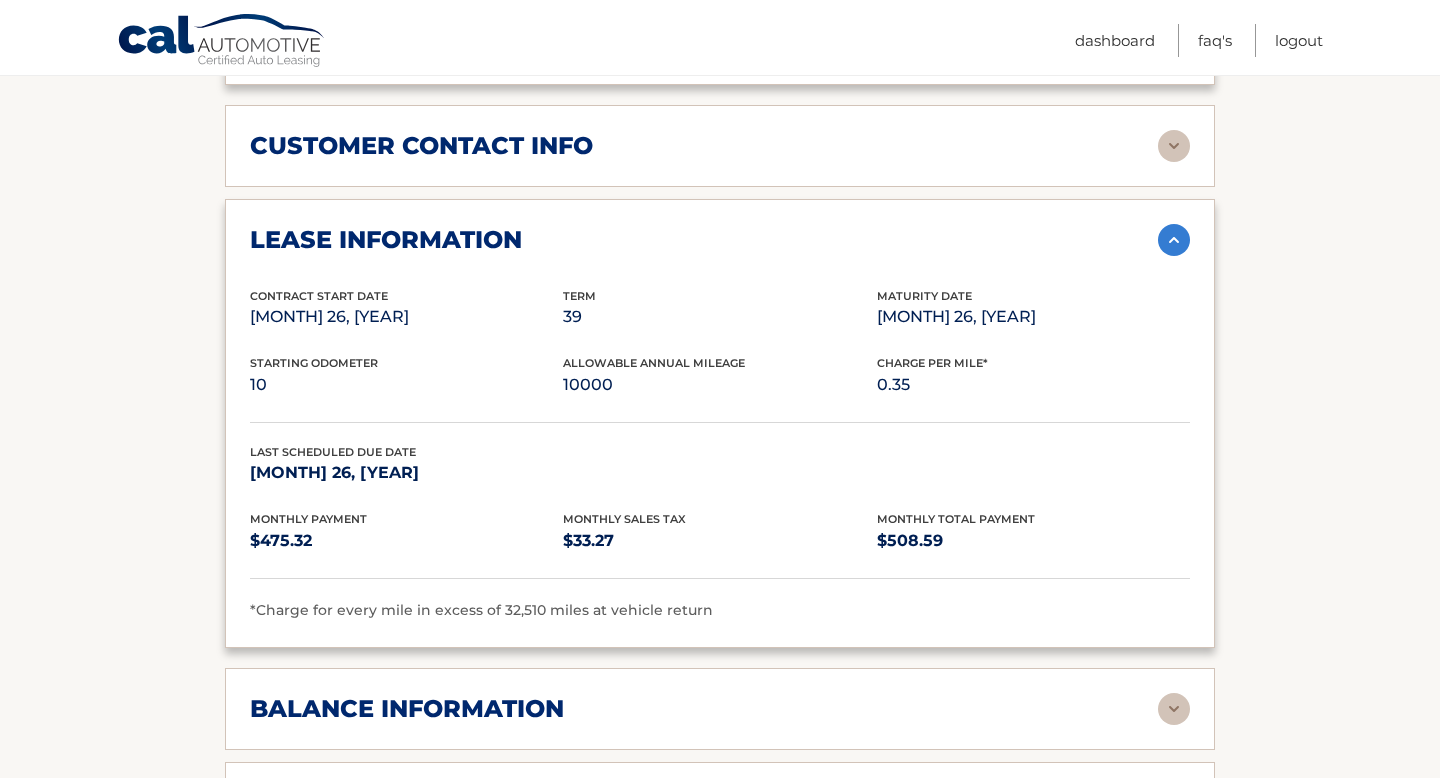 scroll, scrollTop: 1445, scrollLeft: 0, axis: vertical 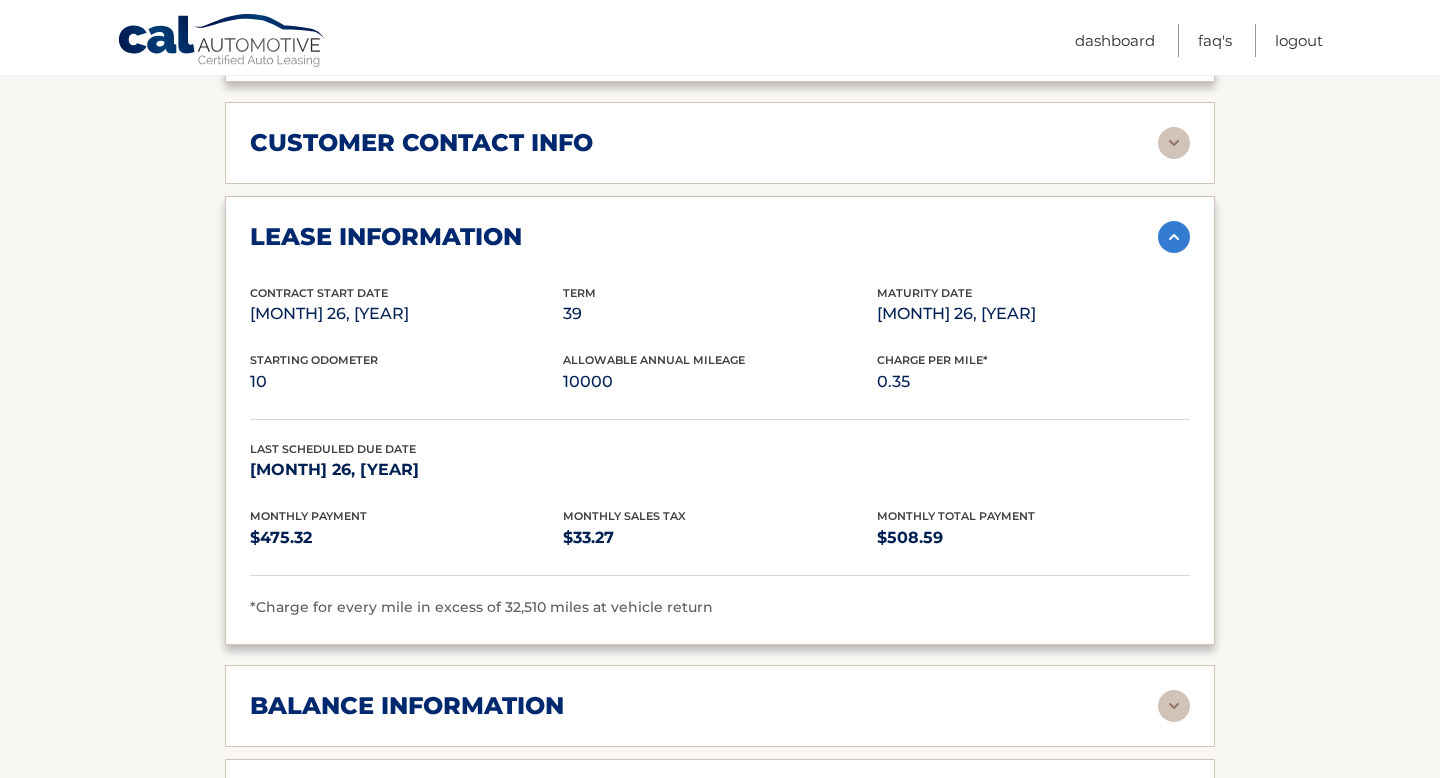 click at bounding box center (1174, 237) 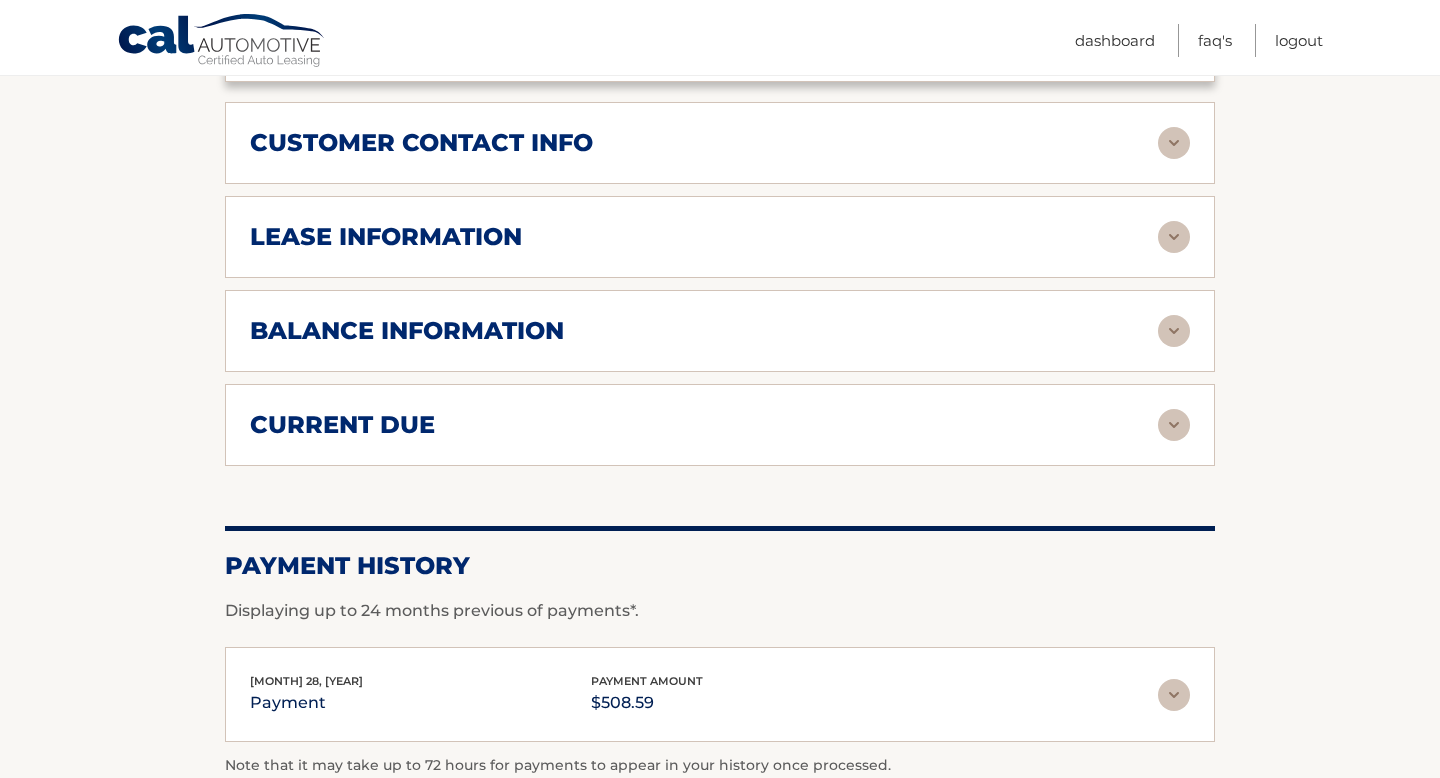 click at bounding box center [1174, 331] 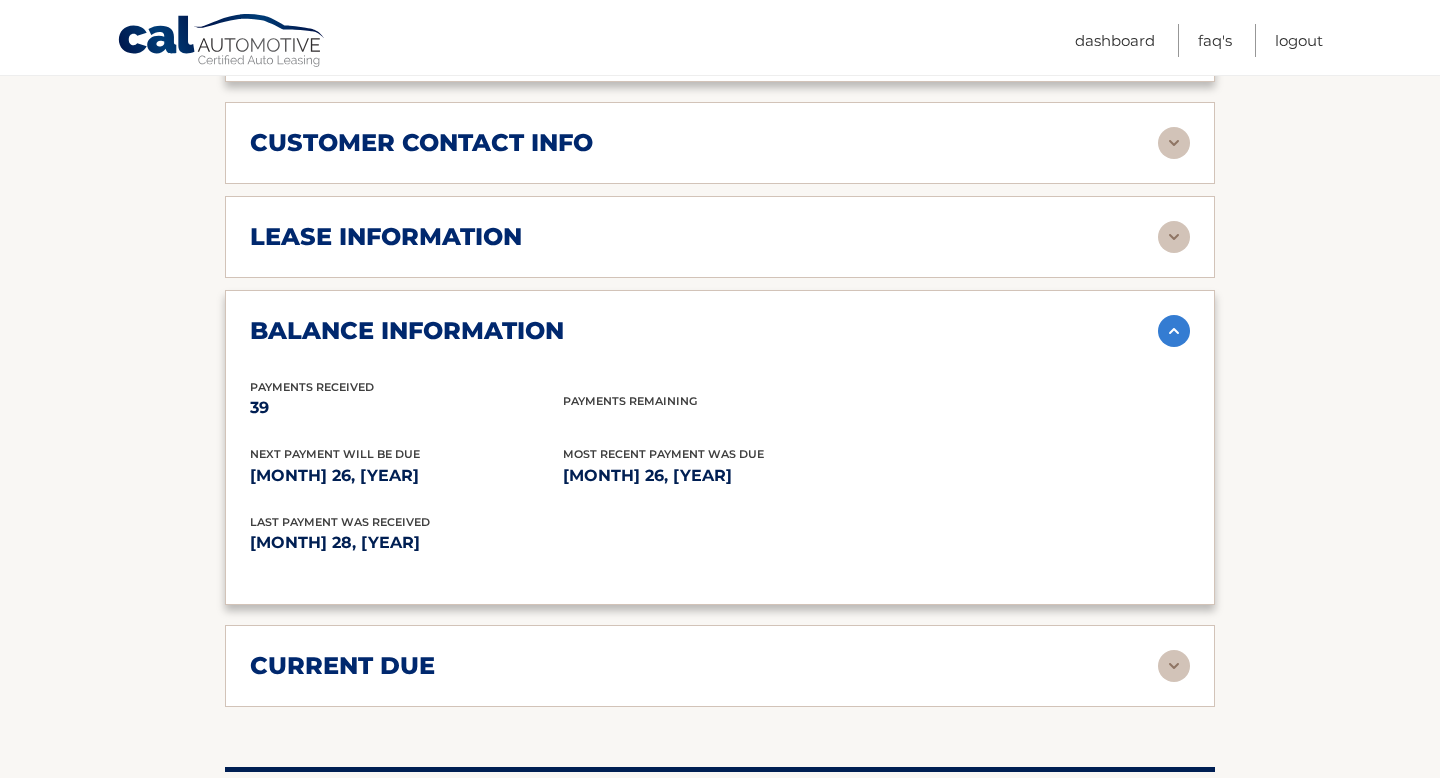 click at bounding box center [1174, 331] 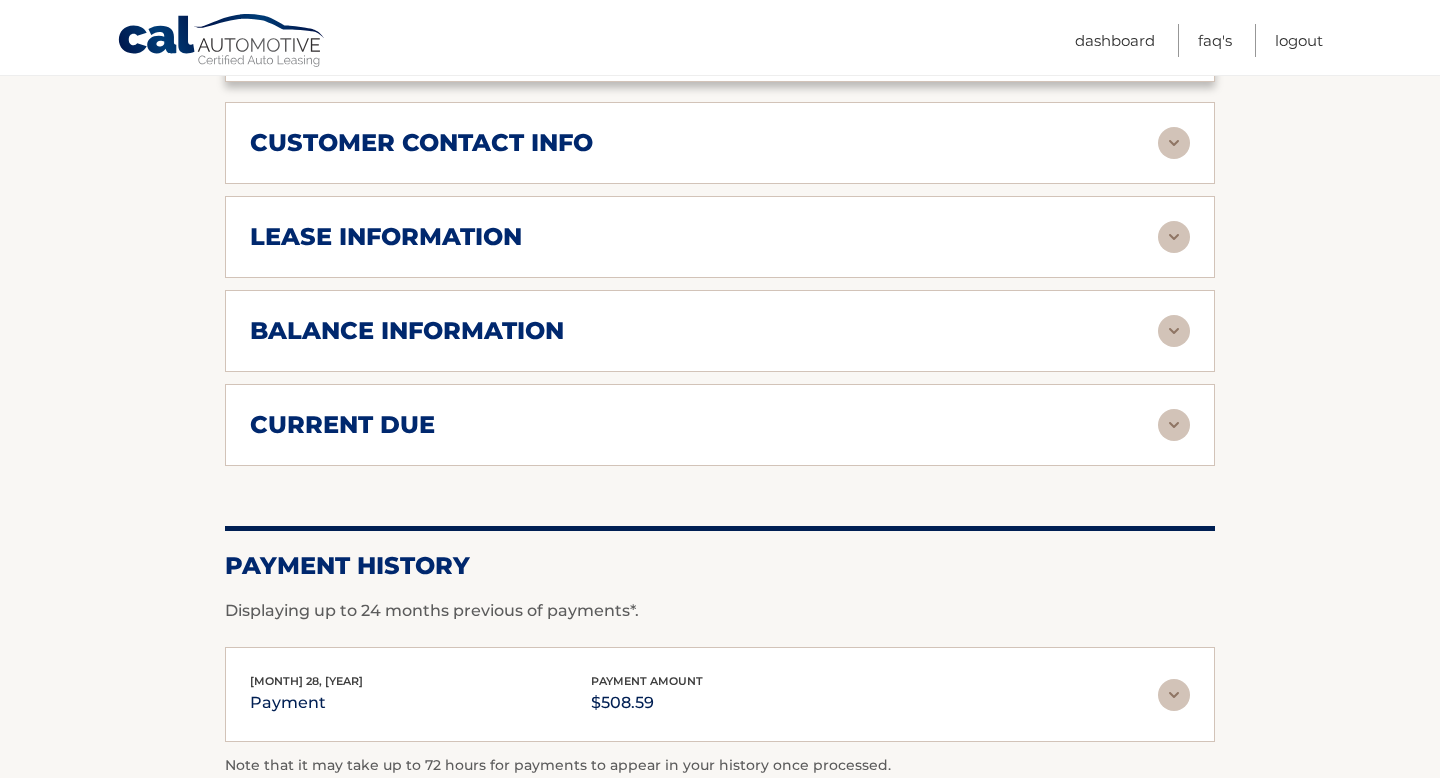 click at bounding box center [1174, 425] 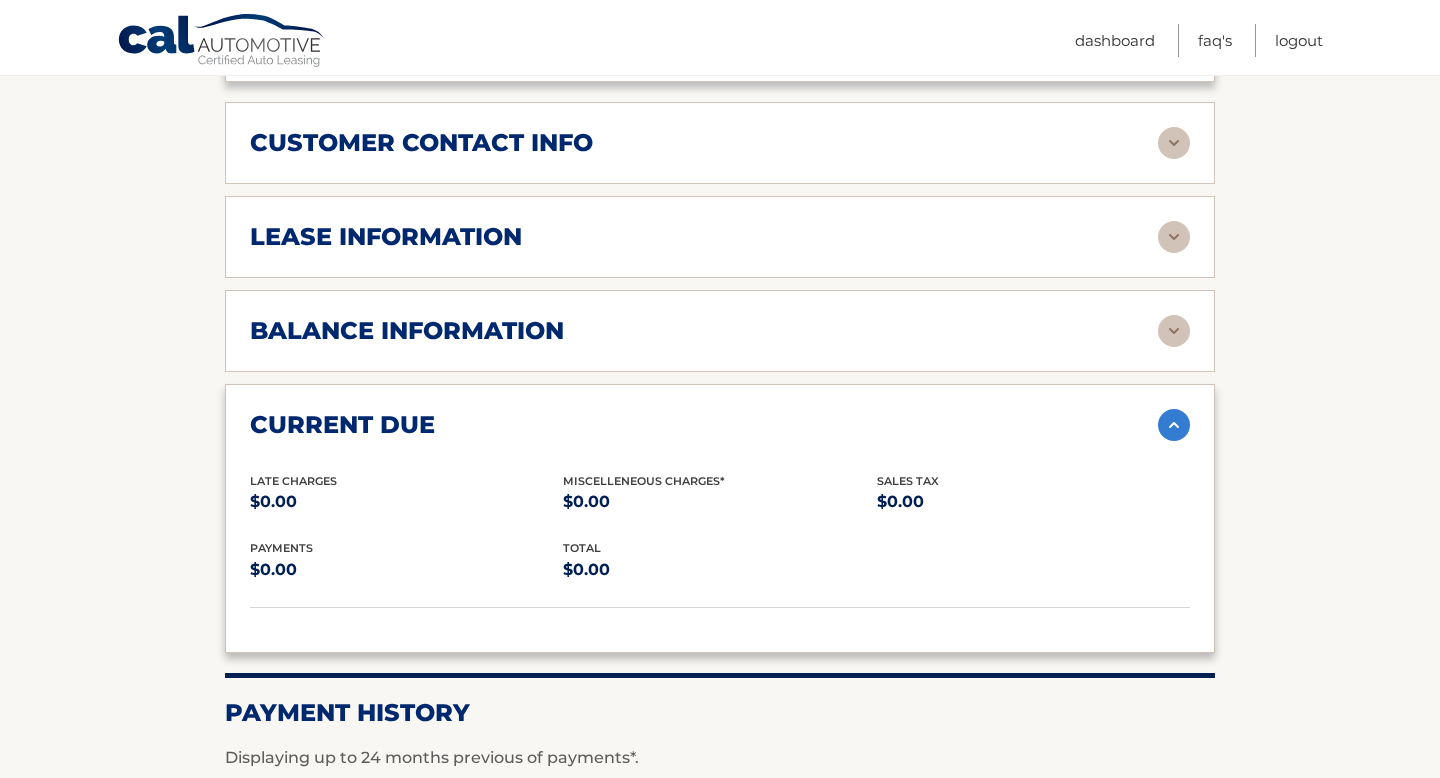 click at bounding box center (1174, 425) 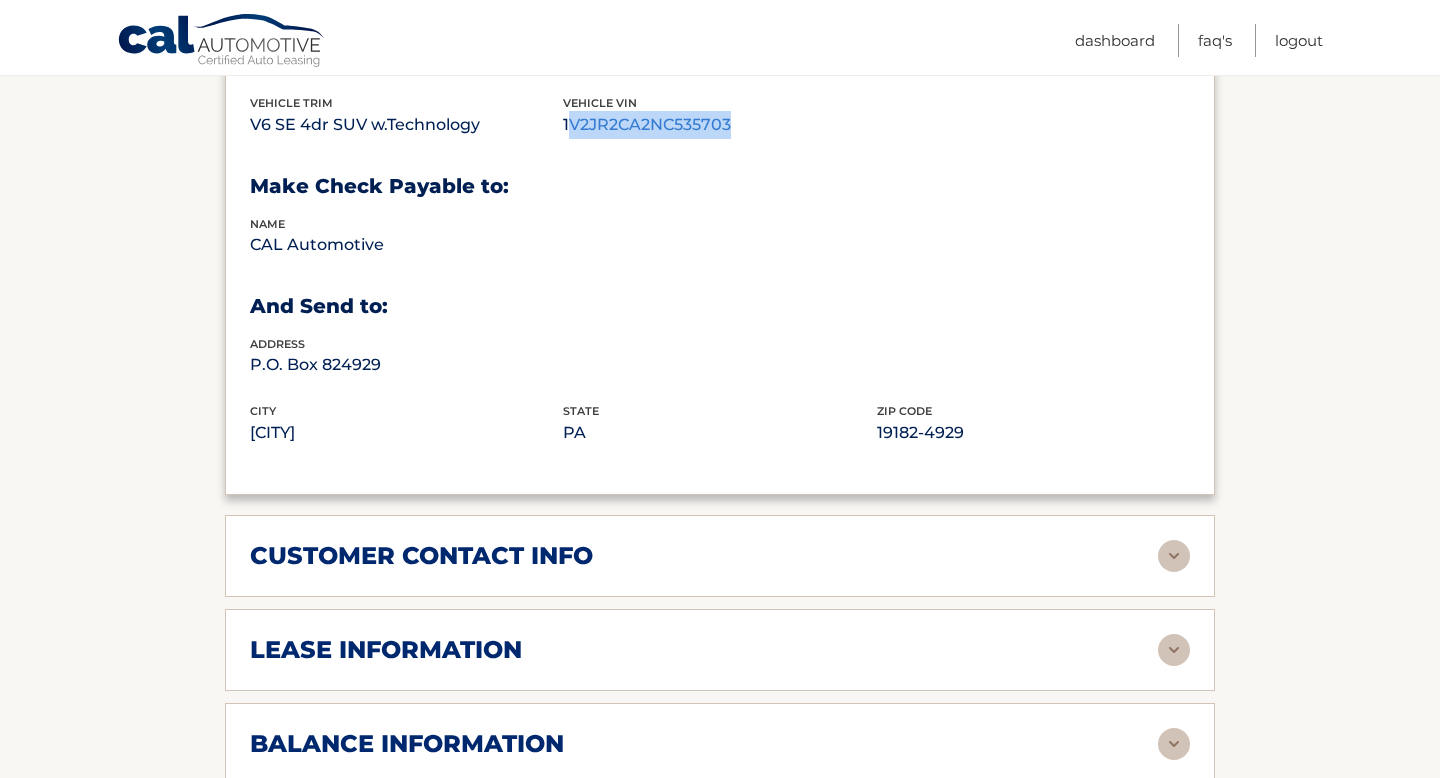 scroll, scrollTop: 976, scrollLeft: 0, axis: vertical 